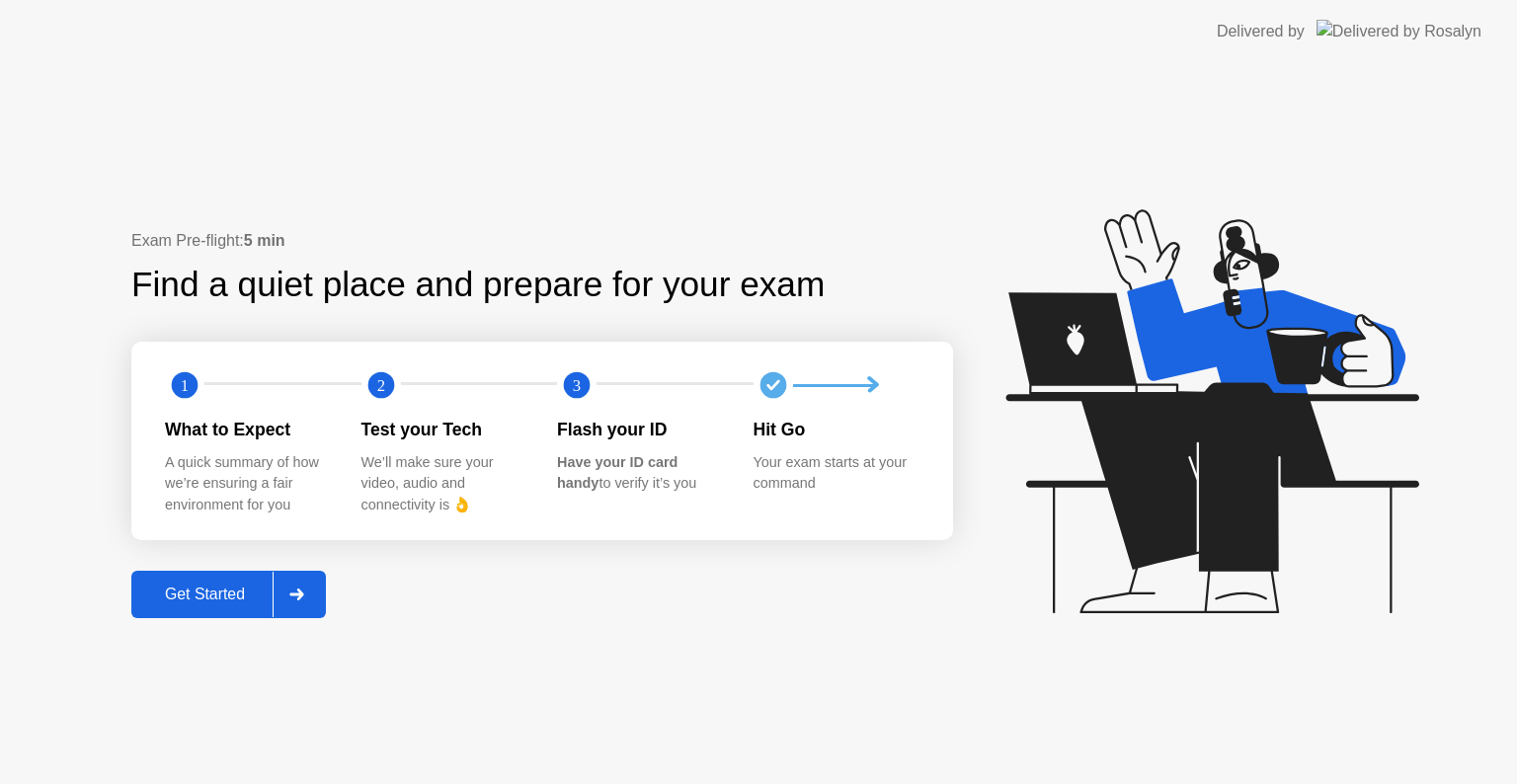 scroll, scrollTop: 0, scrollLeft: 0, axis: both 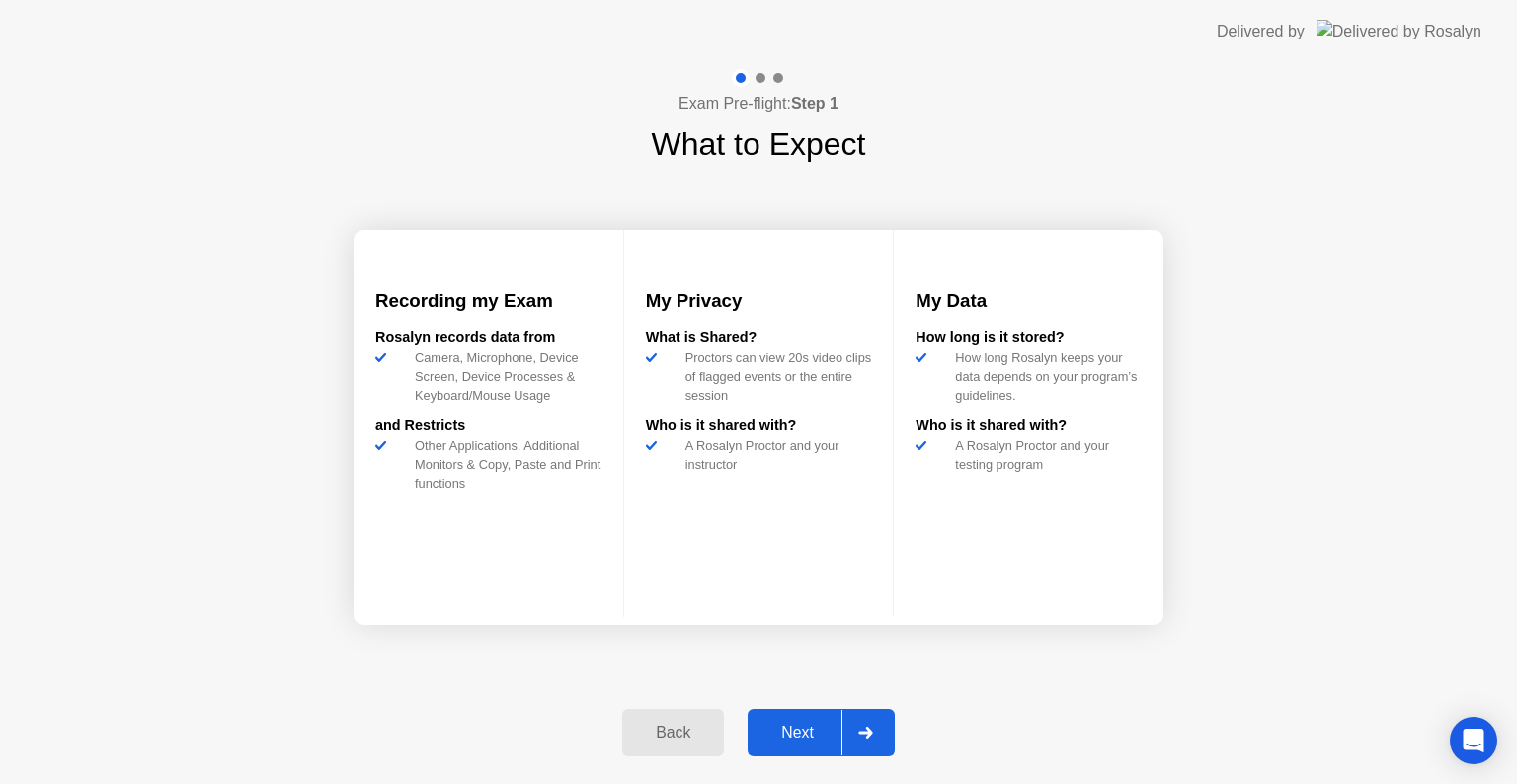 click on "Next" 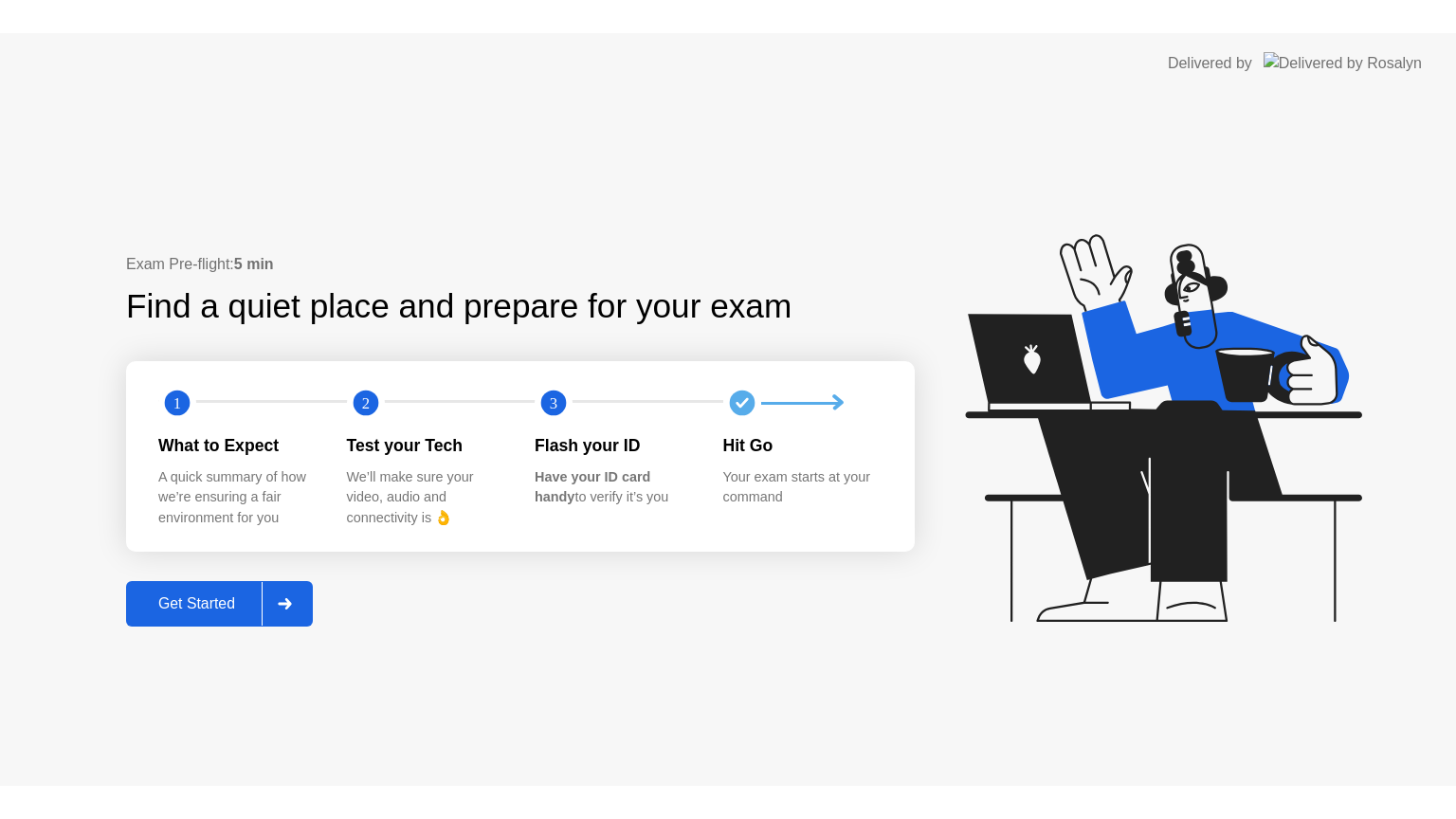 scroll, scrollTop: 0, scrollLeft: 0, axis: both 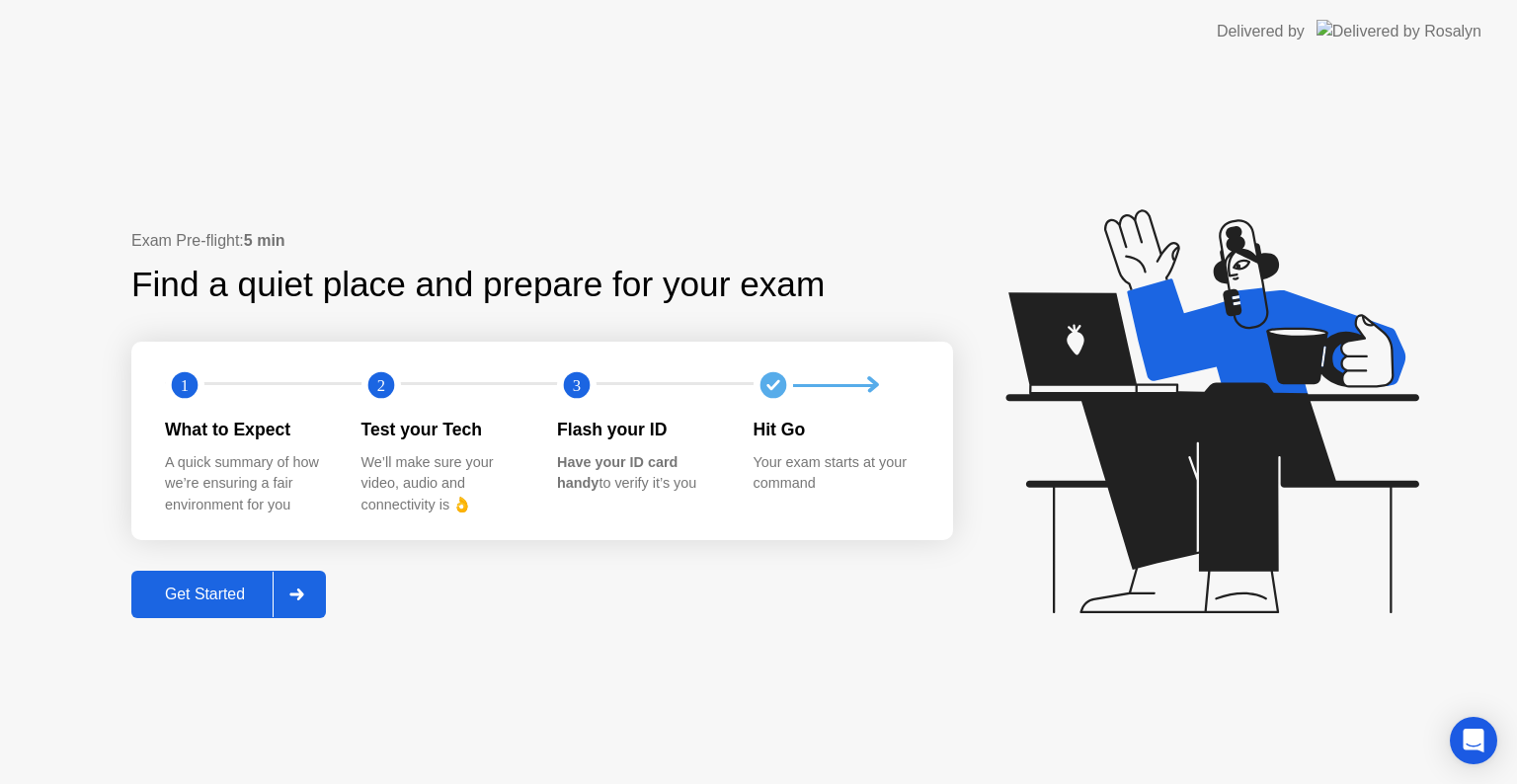 click on "Get Started" 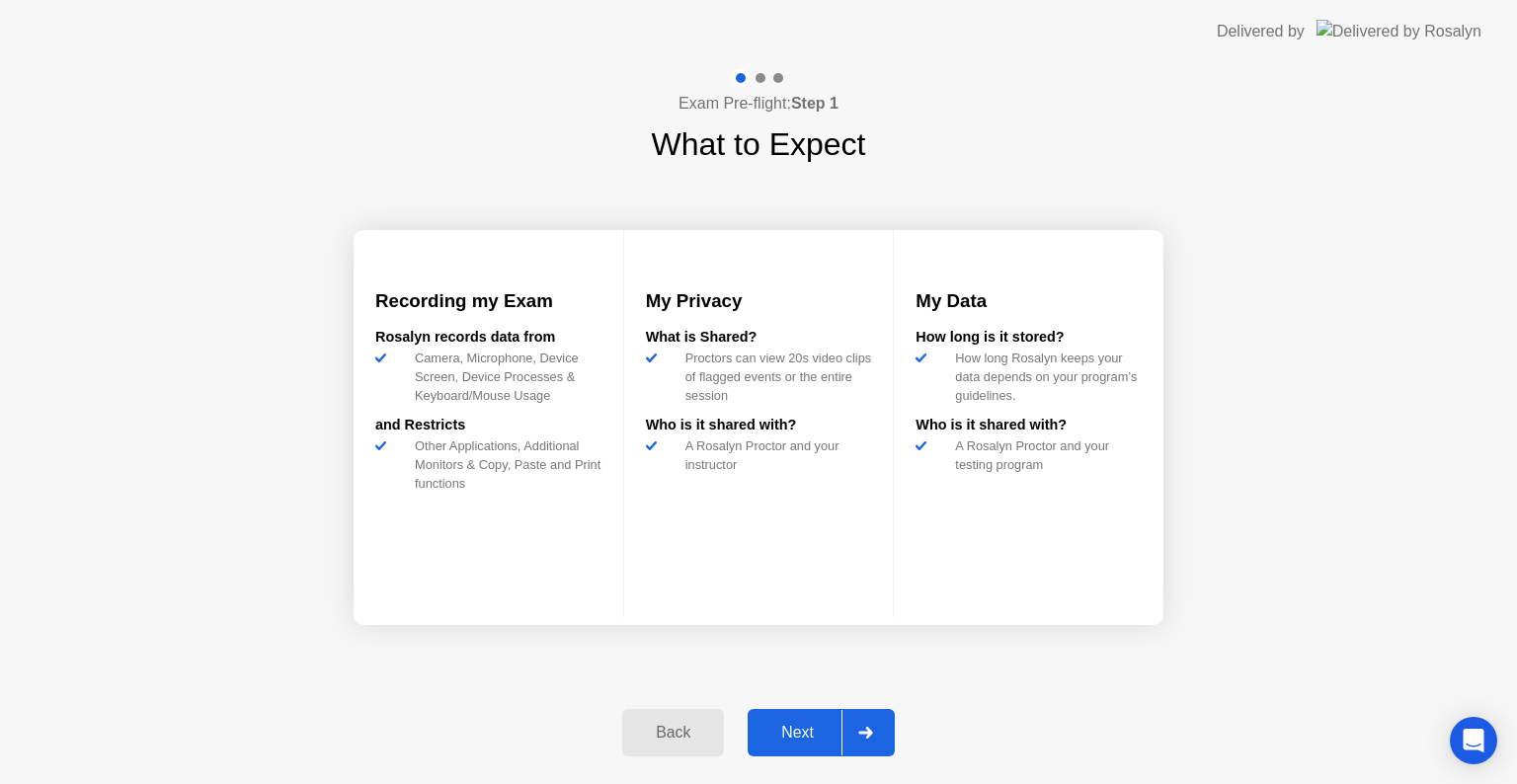 click on "Next" 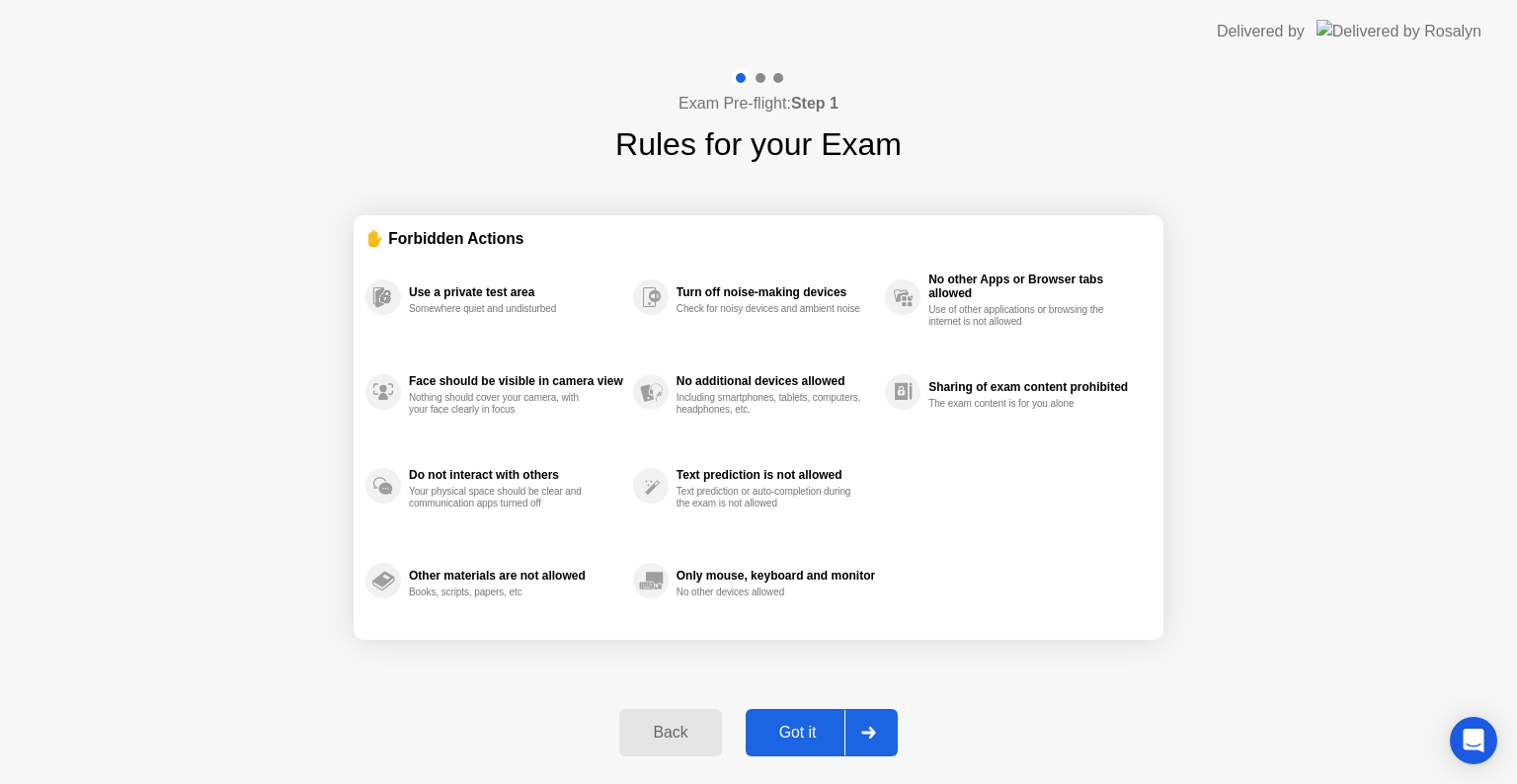 click on "Got it" 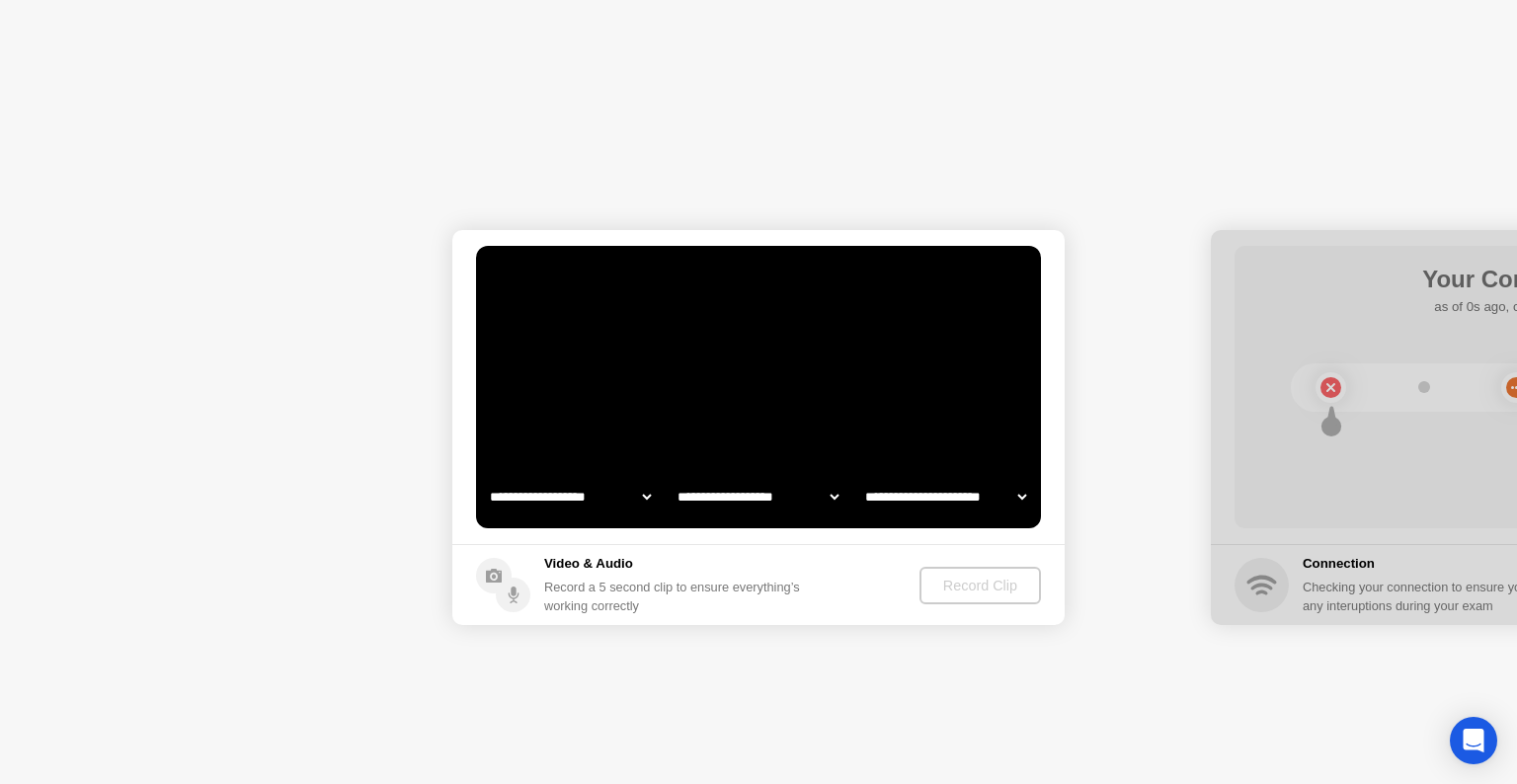 select on "**********" 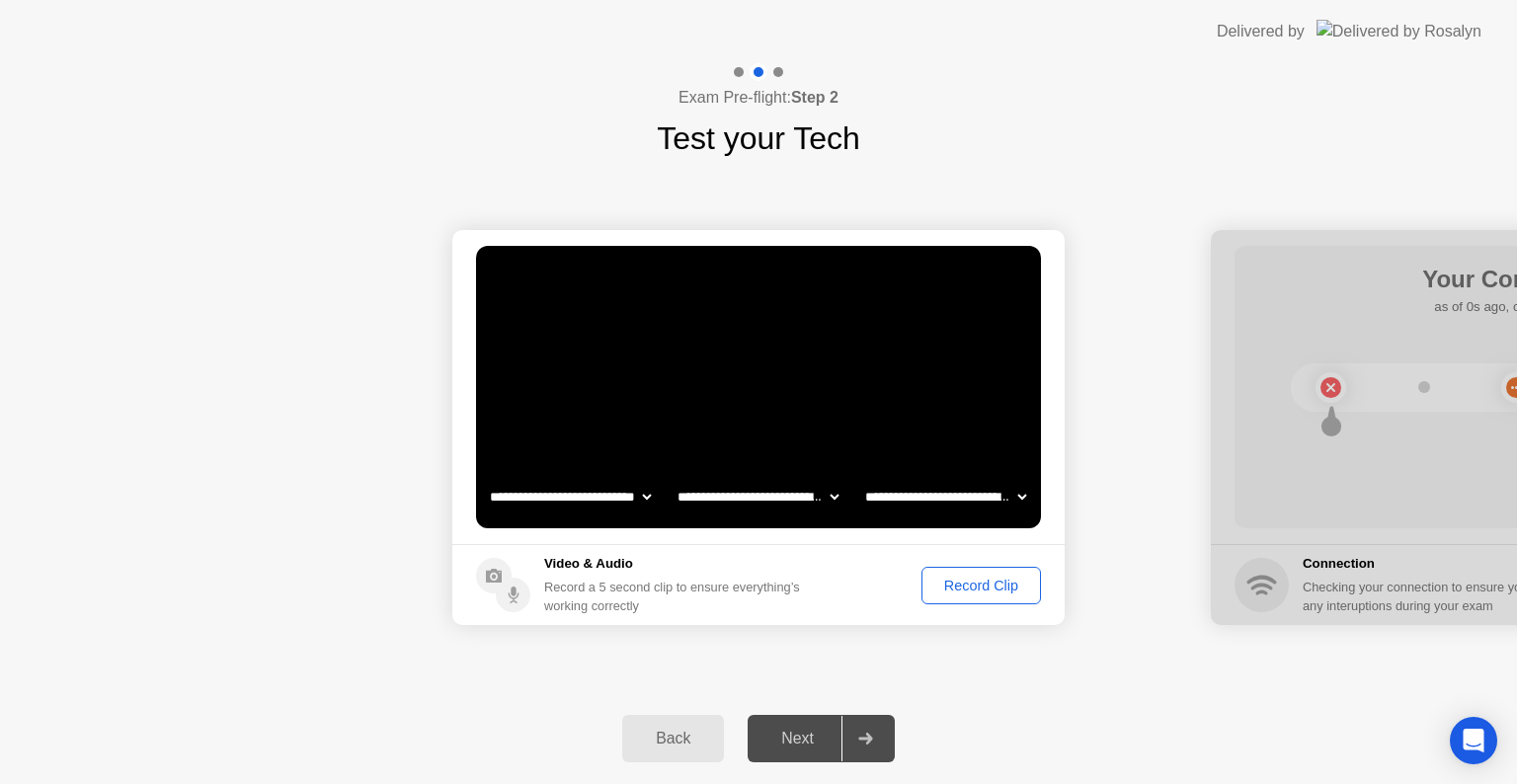 click on "Record Clip" 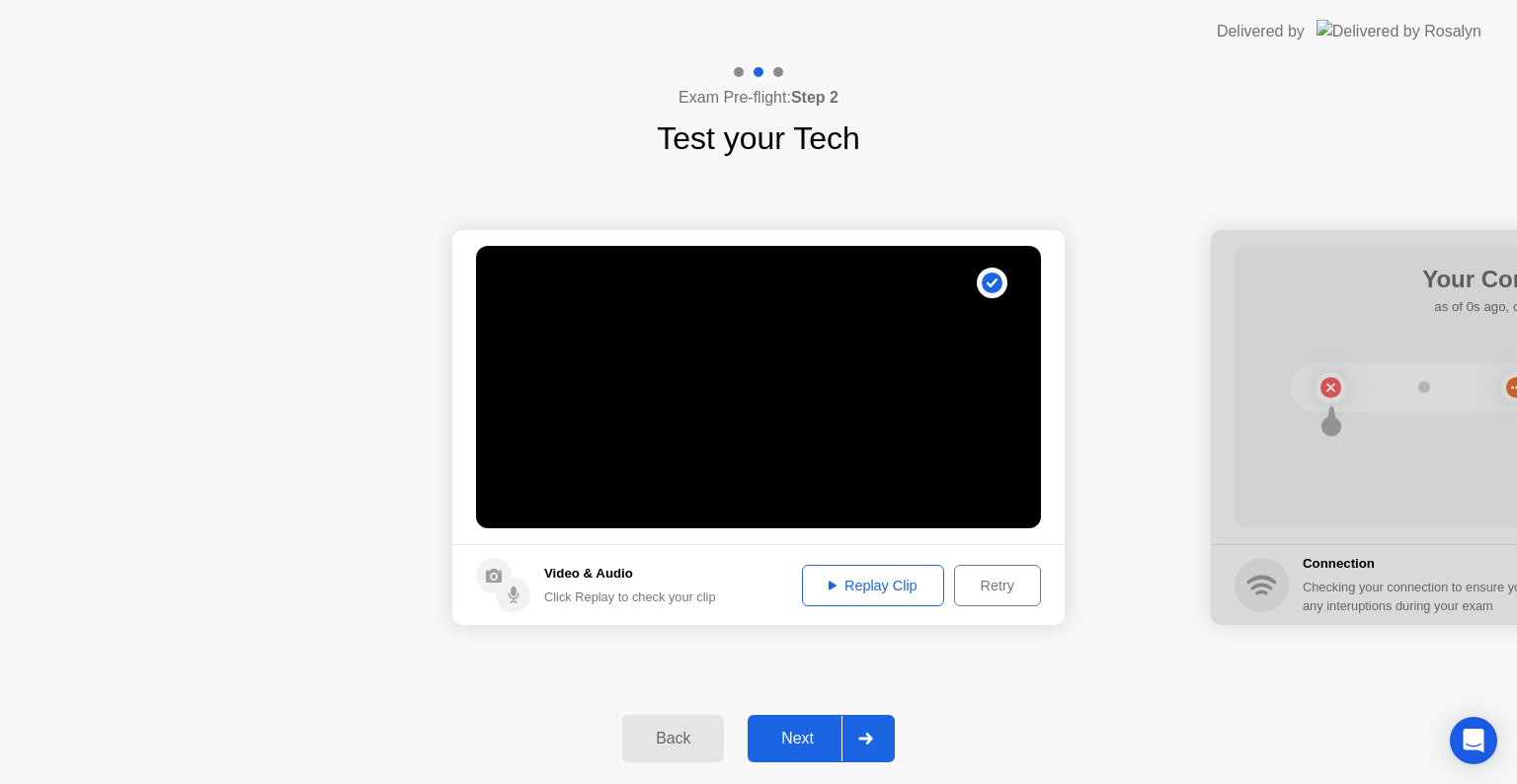 click on "Replay Clip" 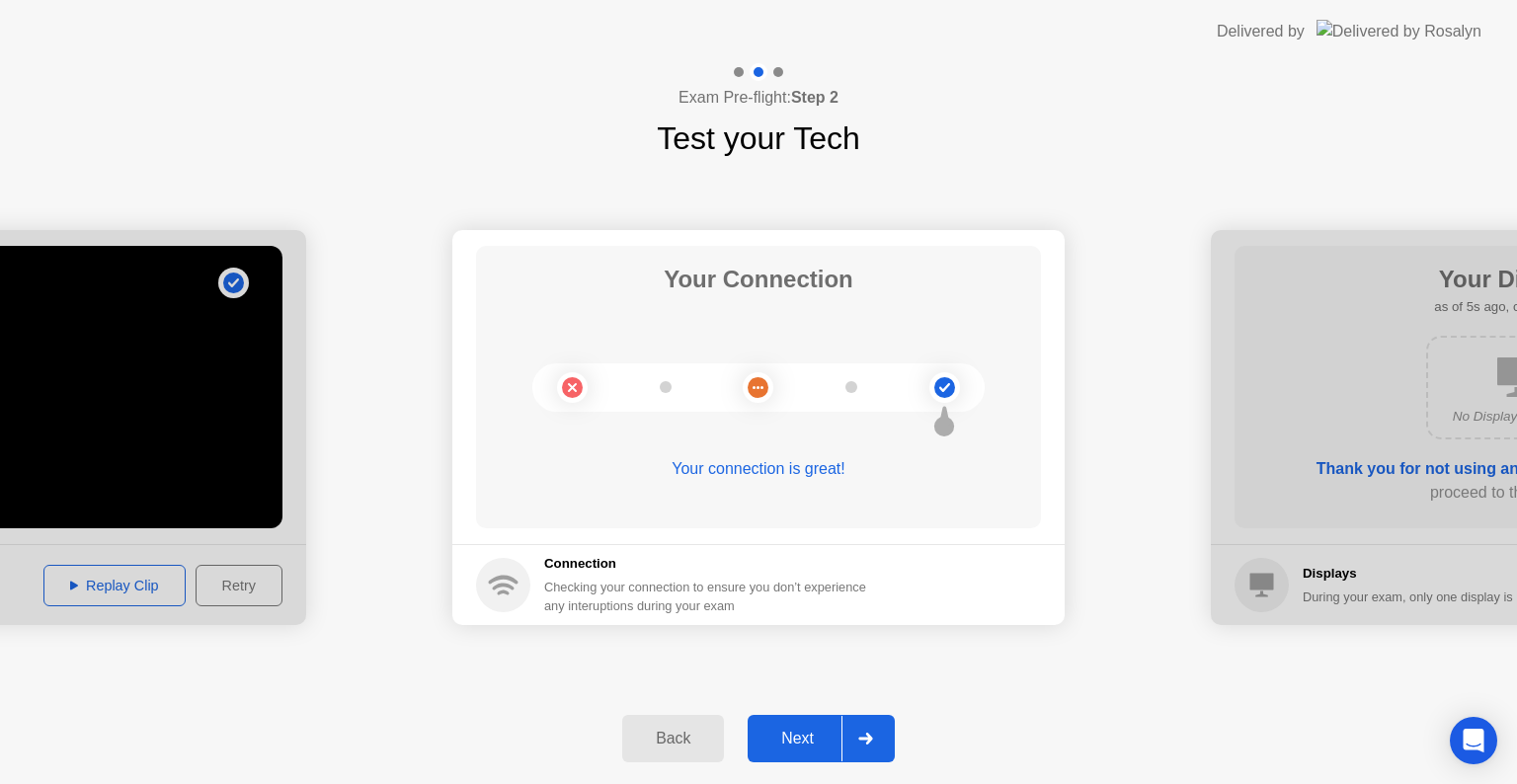 click on "Next" 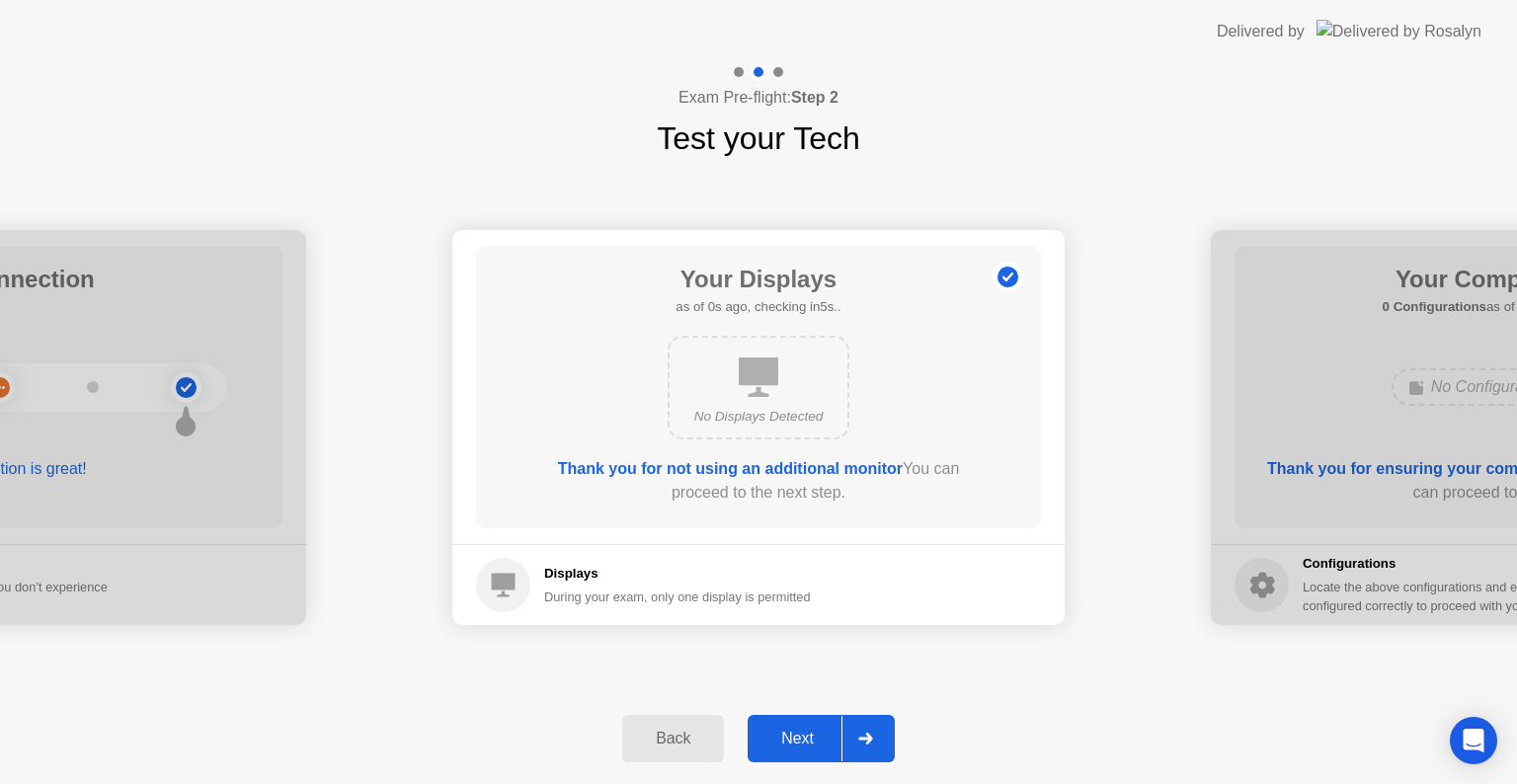 click on "Next" 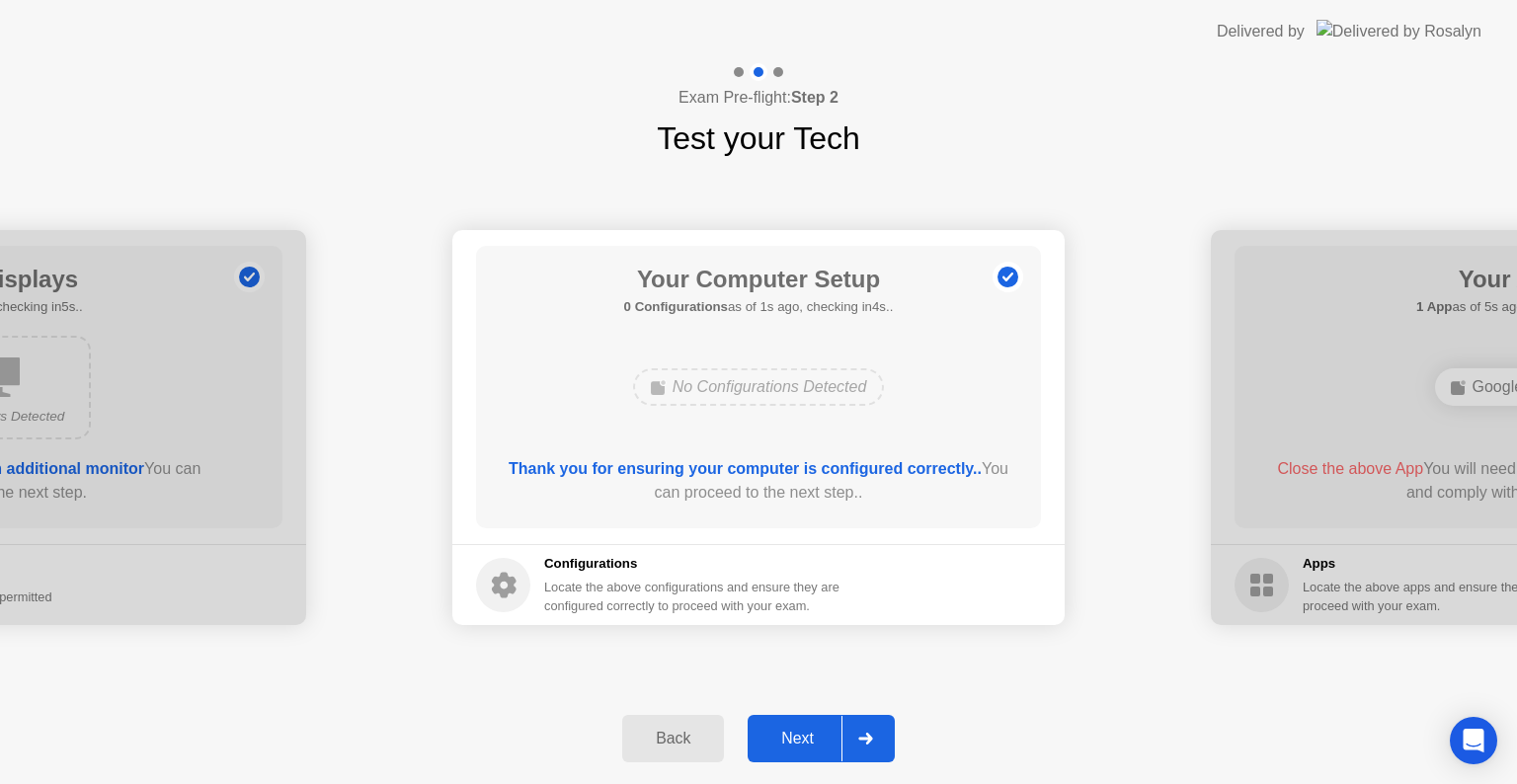 click on "Next" 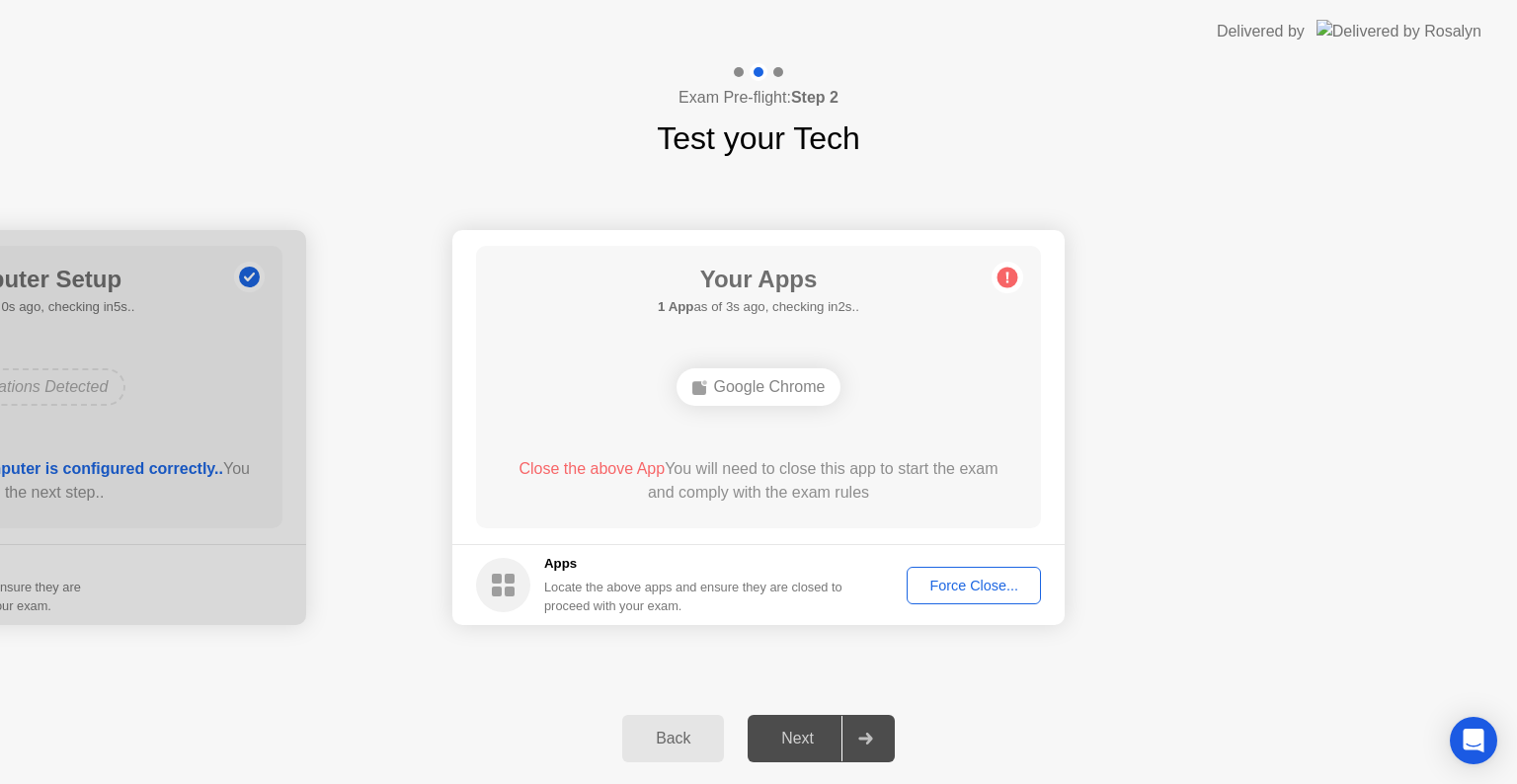 click on "Force Close..." 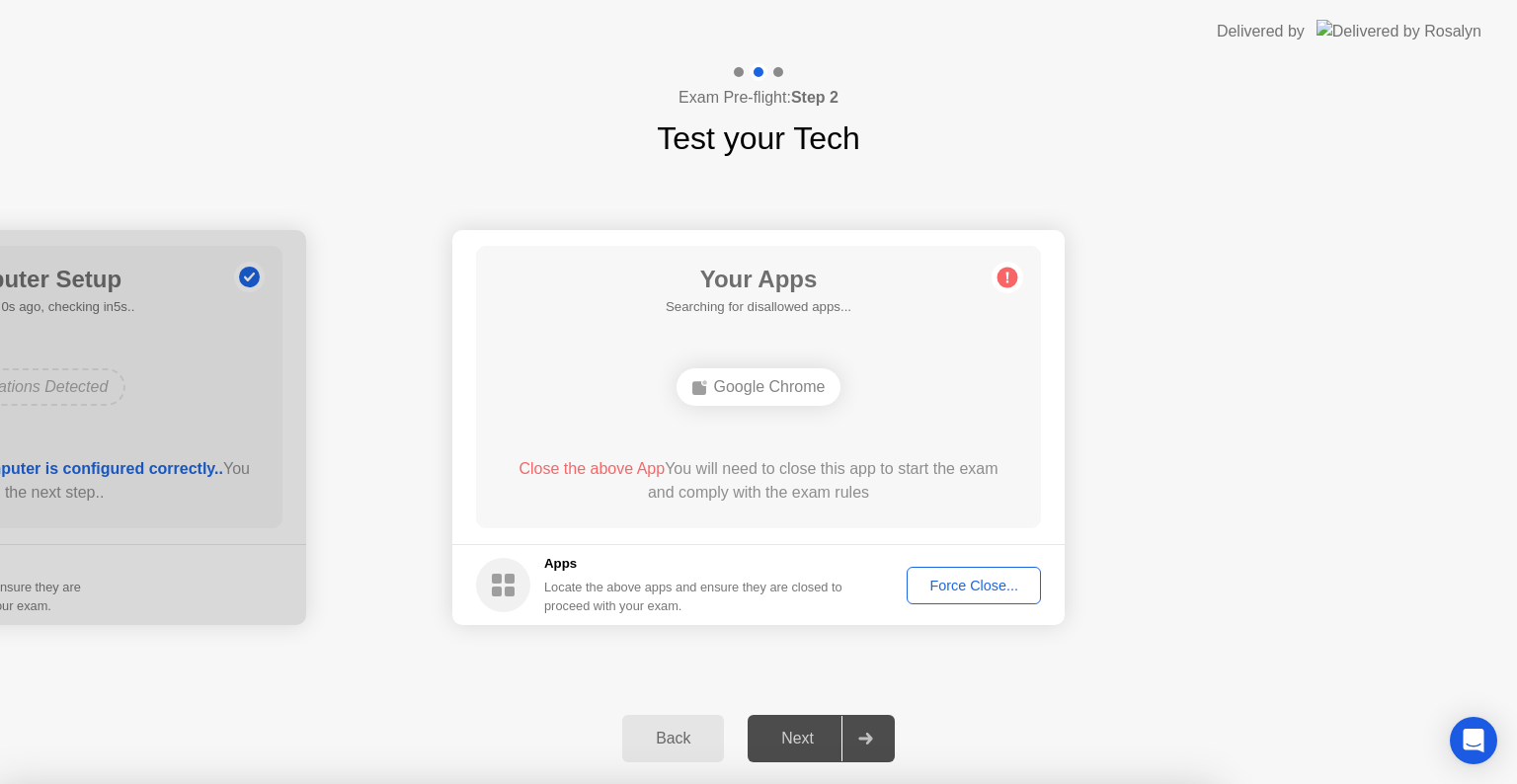 click on "Confirm" at bounding box center [673, 1057] 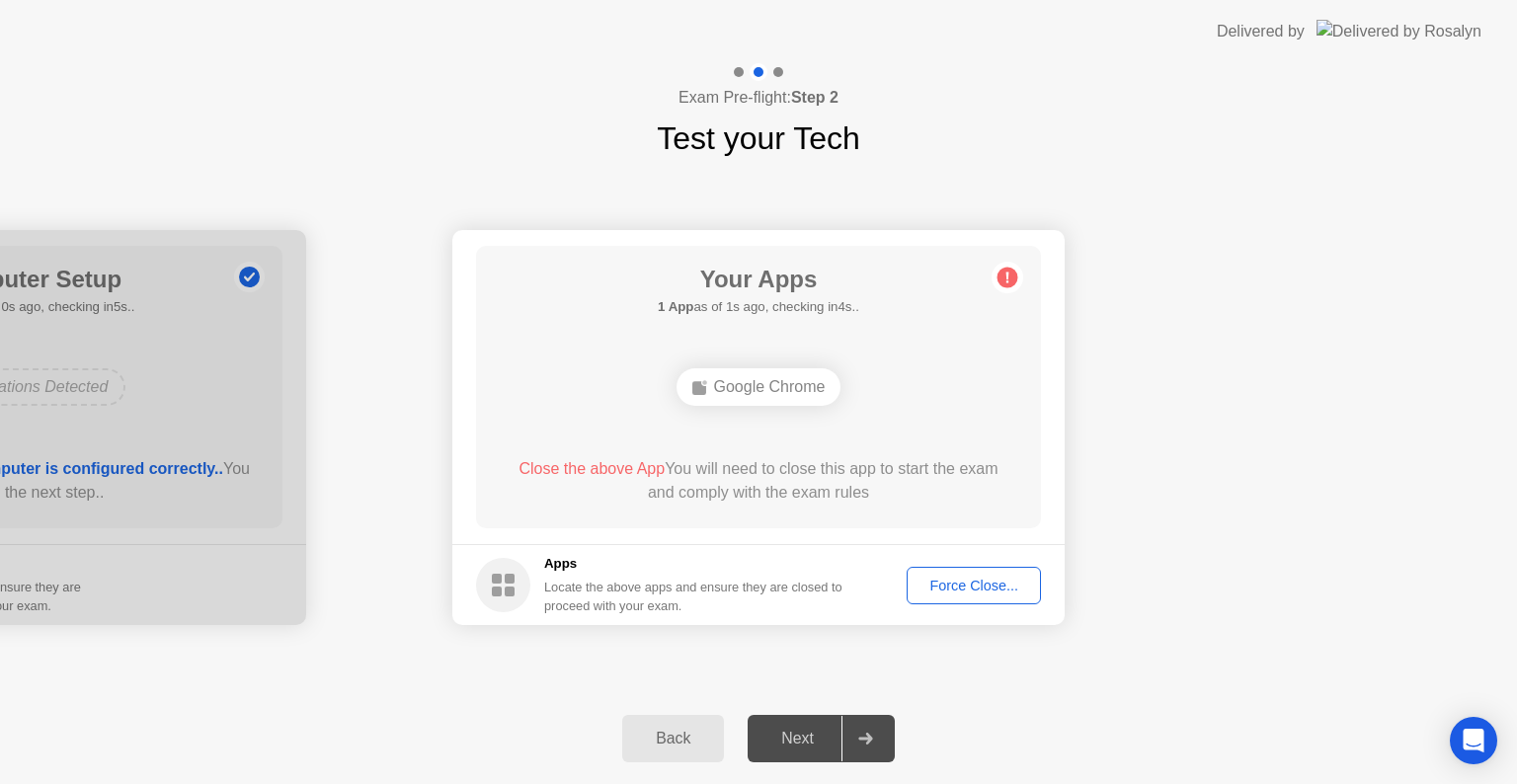 click on "Next" 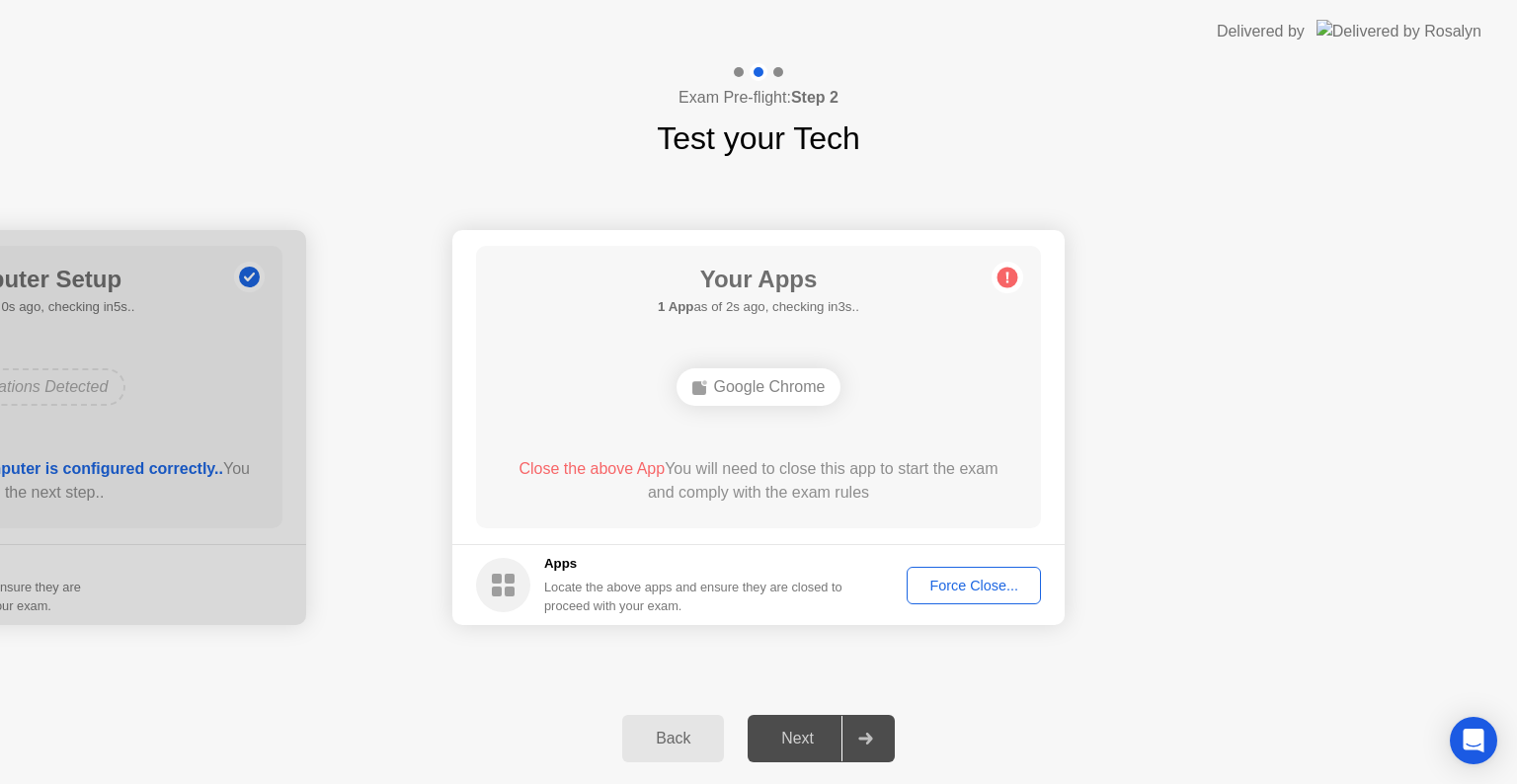 click on "Force Close..." 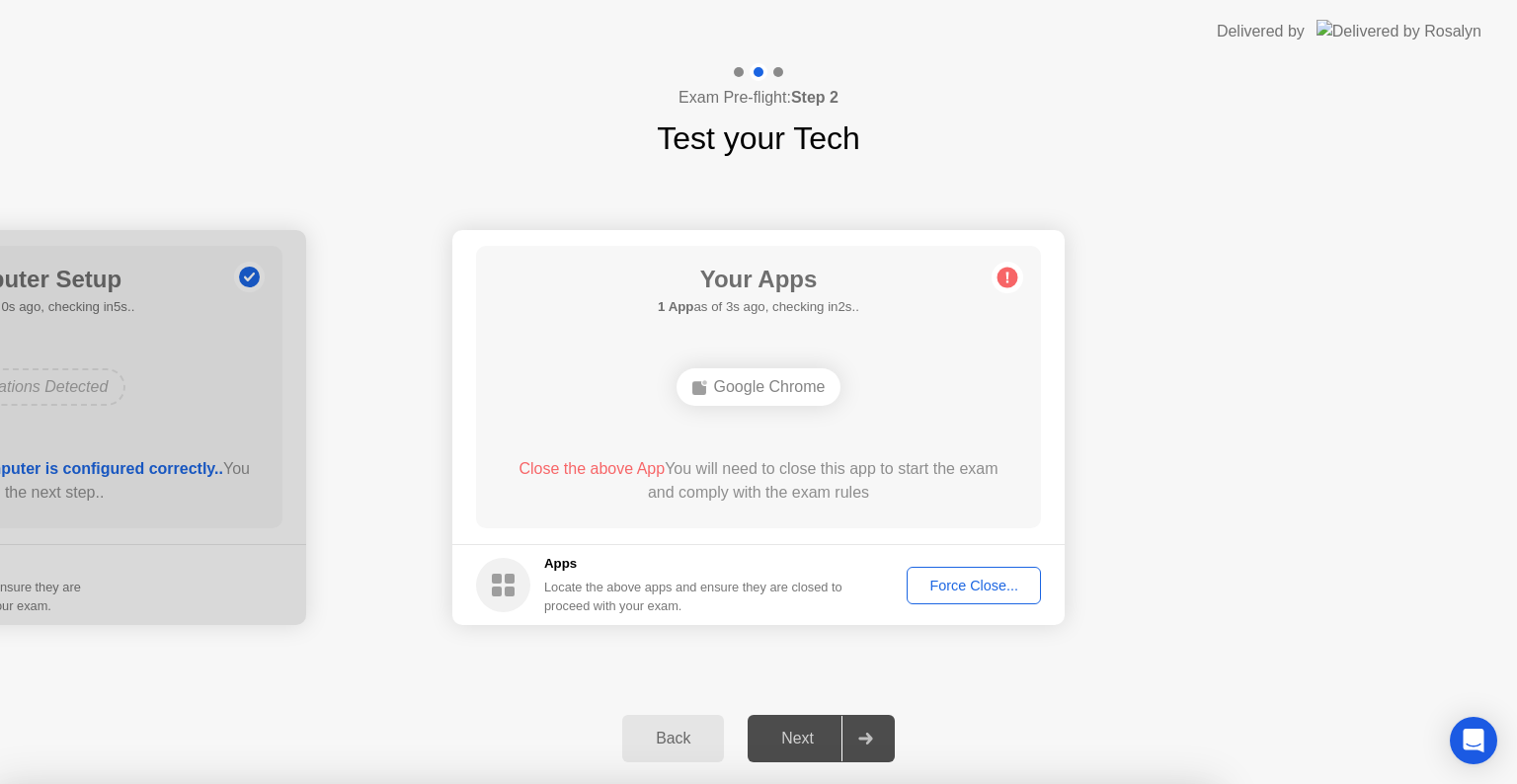 click on "Confirm" at bounding box center (673, 1057) 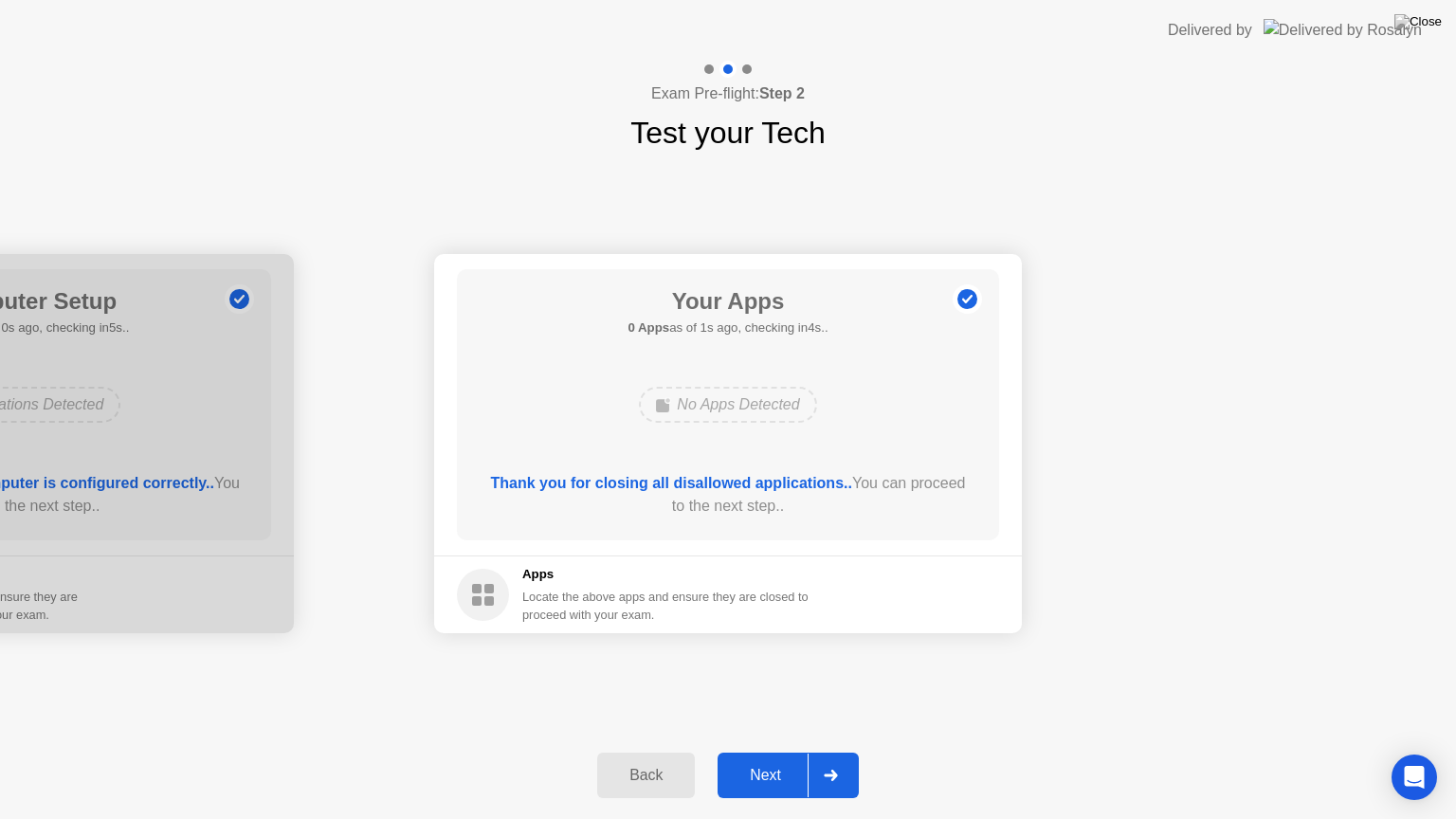 click on "Next" 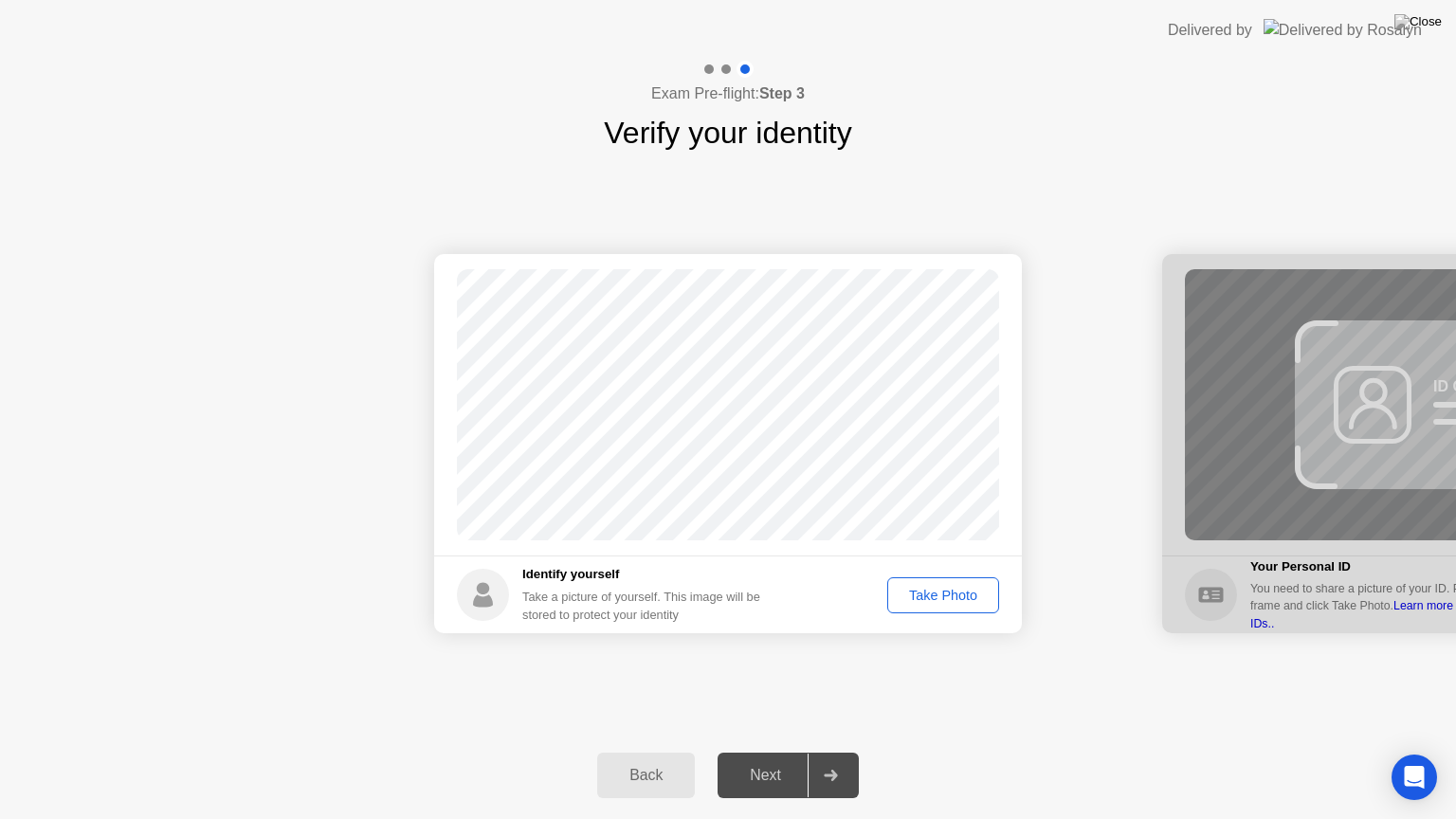 click on "Take Photo" 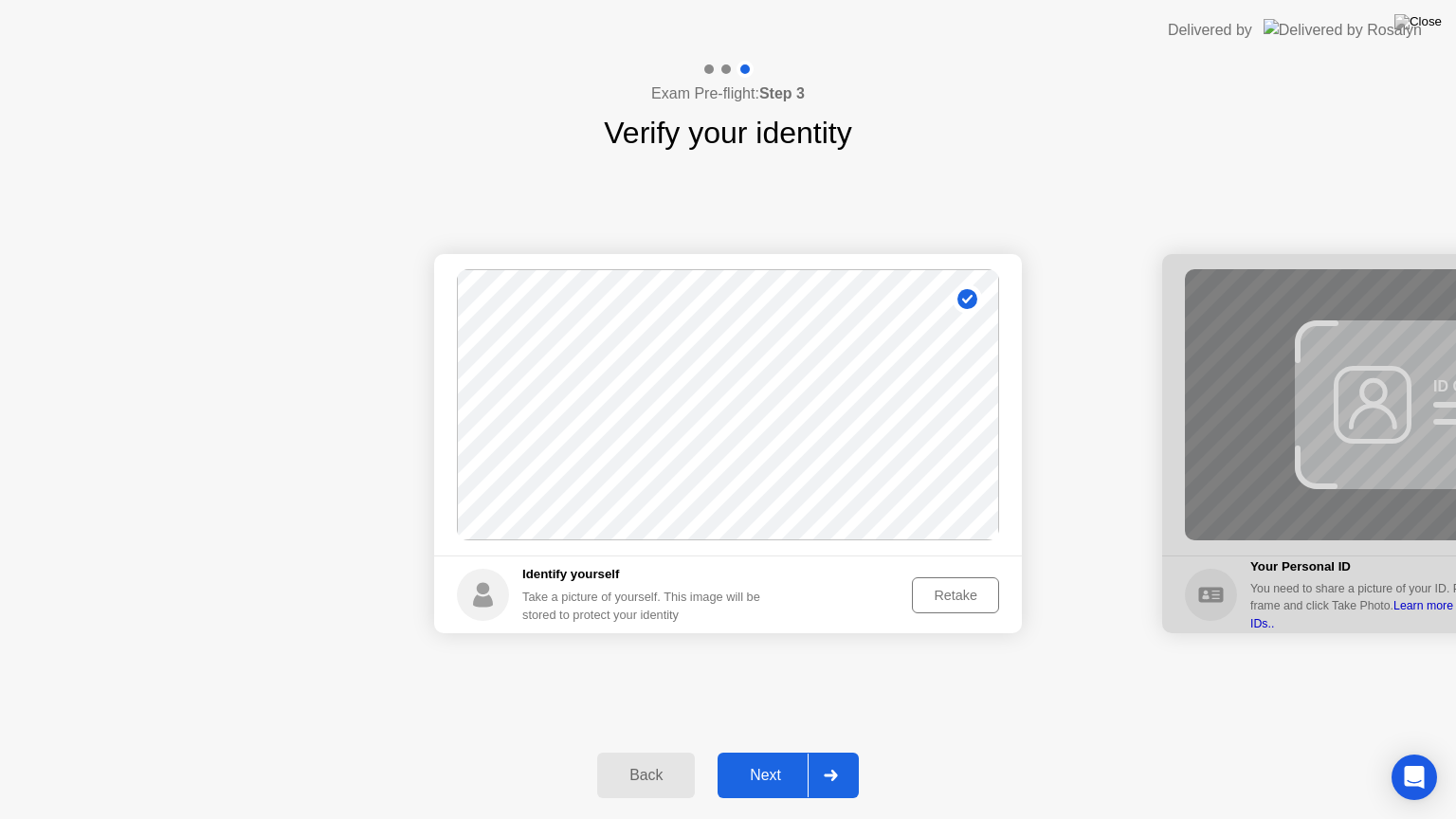 click on "Retake" 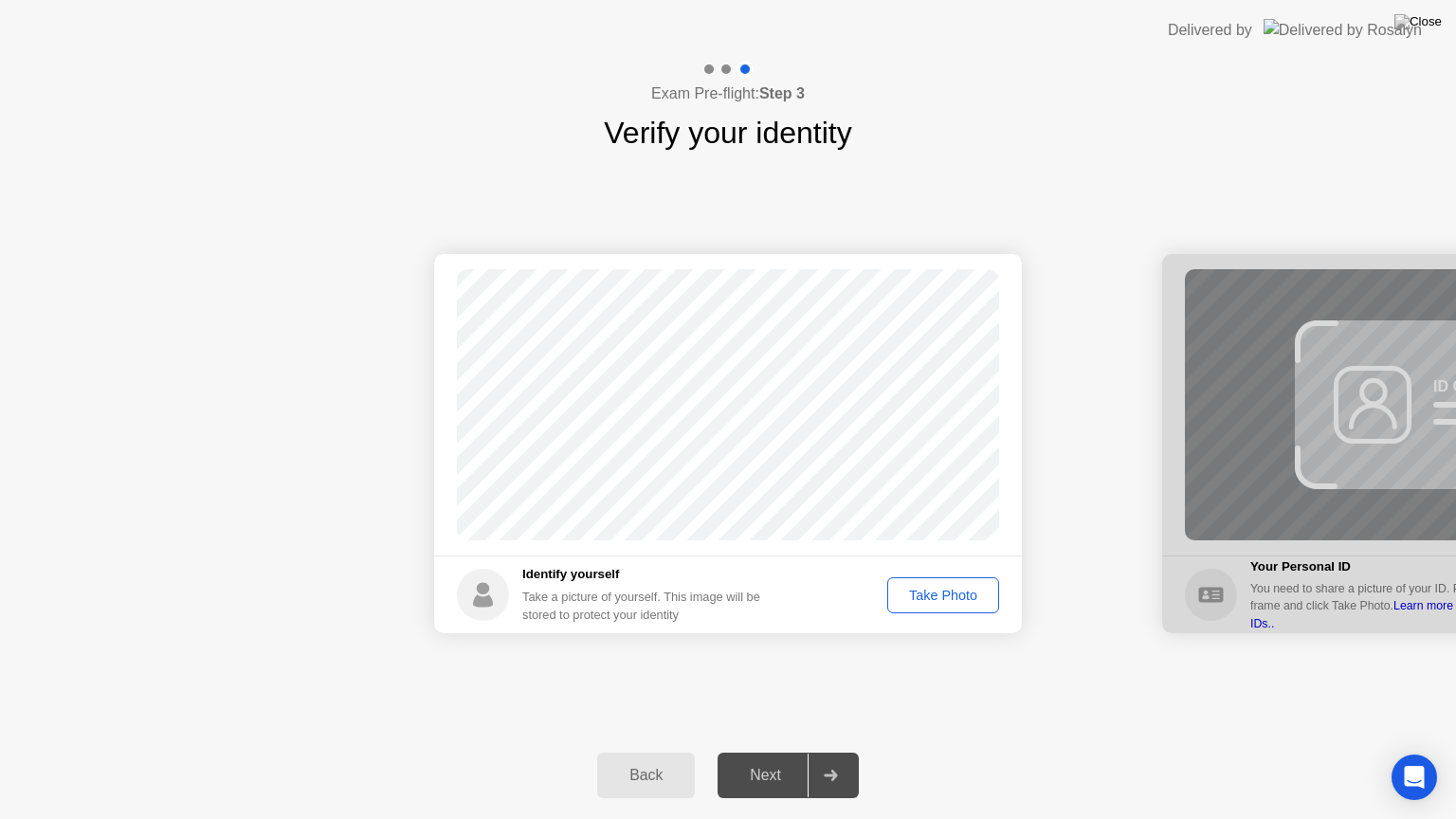 click on "Take Photo" 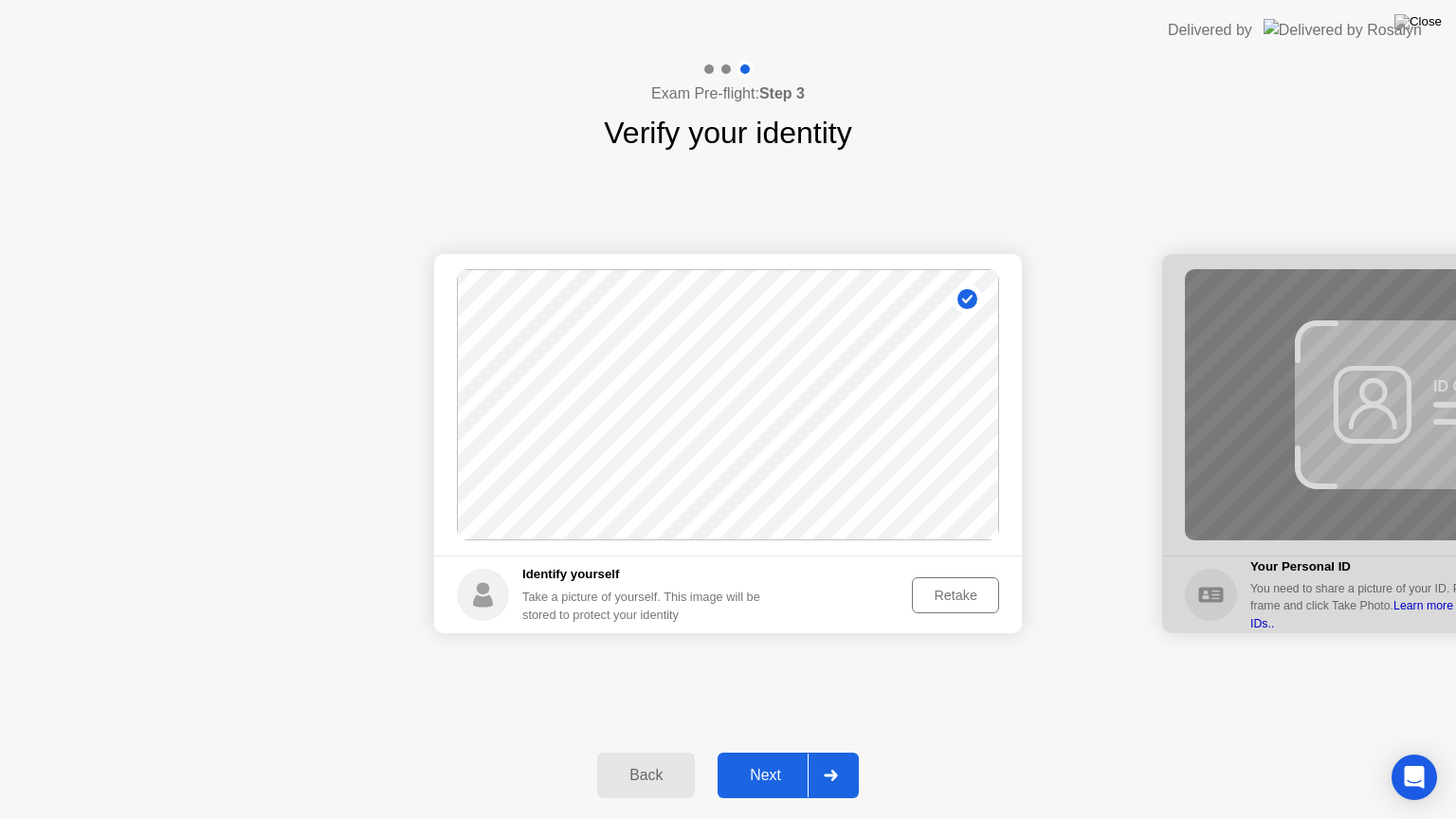 click on "Next" 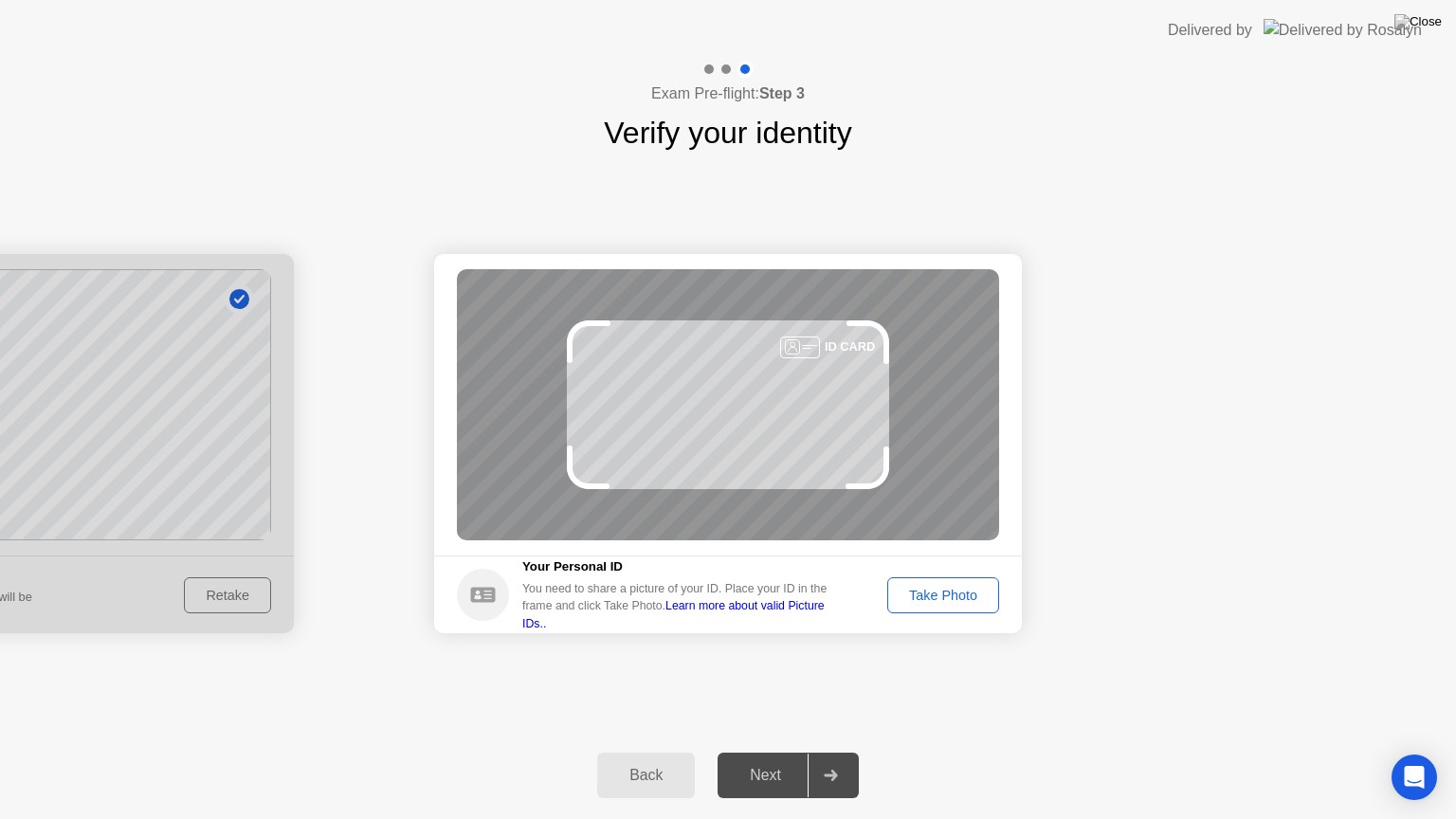 click on "Take Photo" 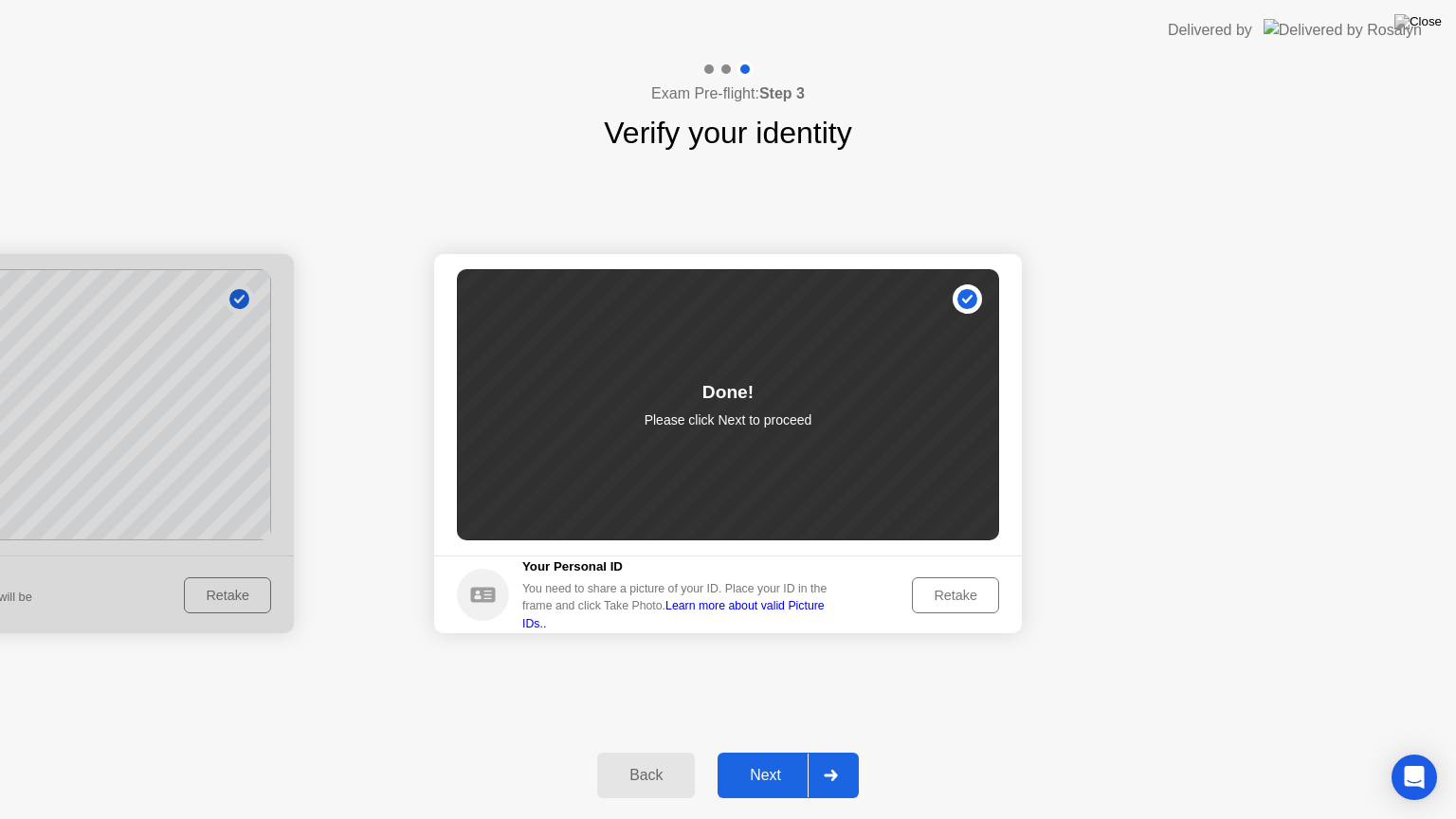 click on "Next" 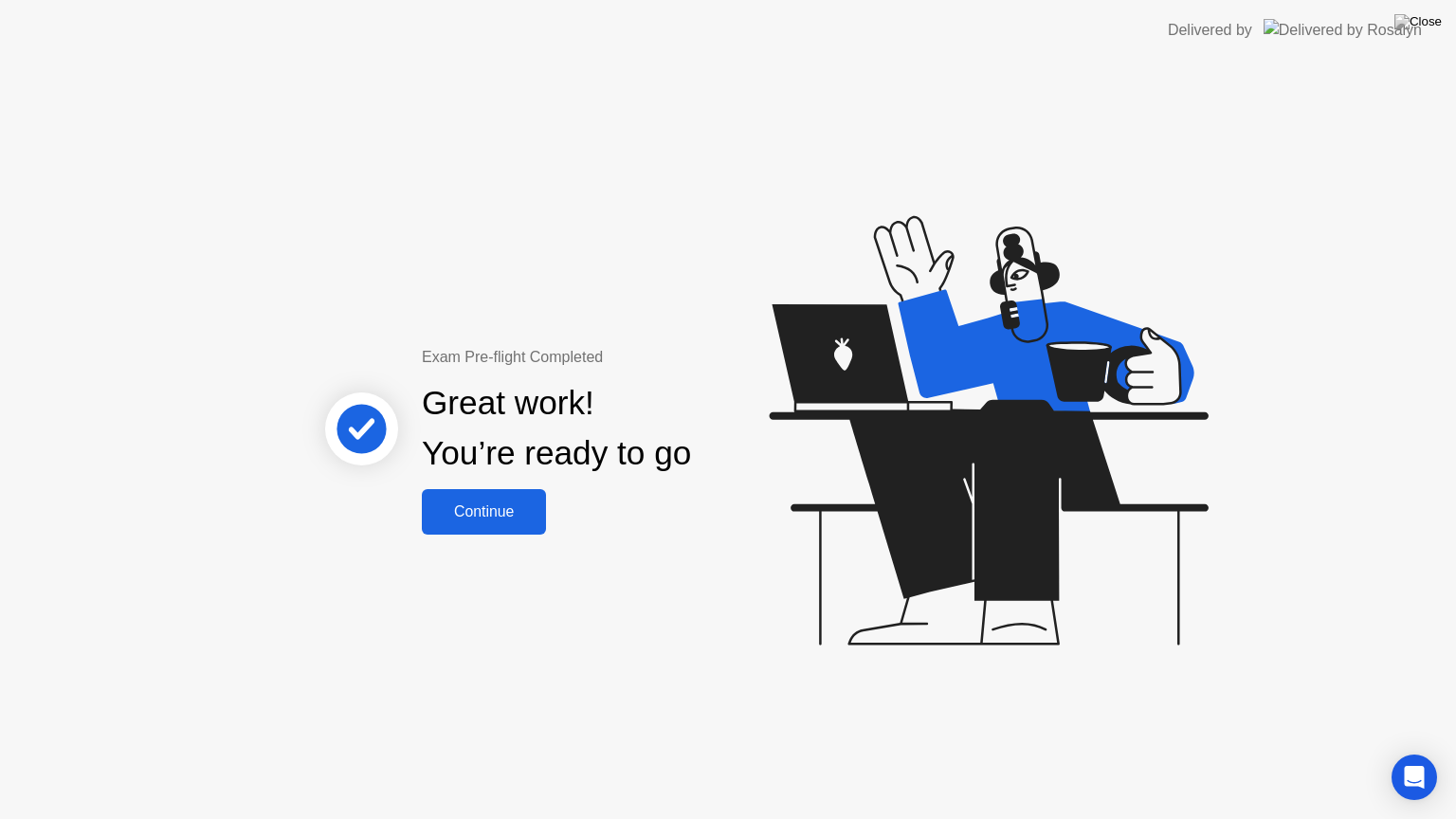 click on "Continue" 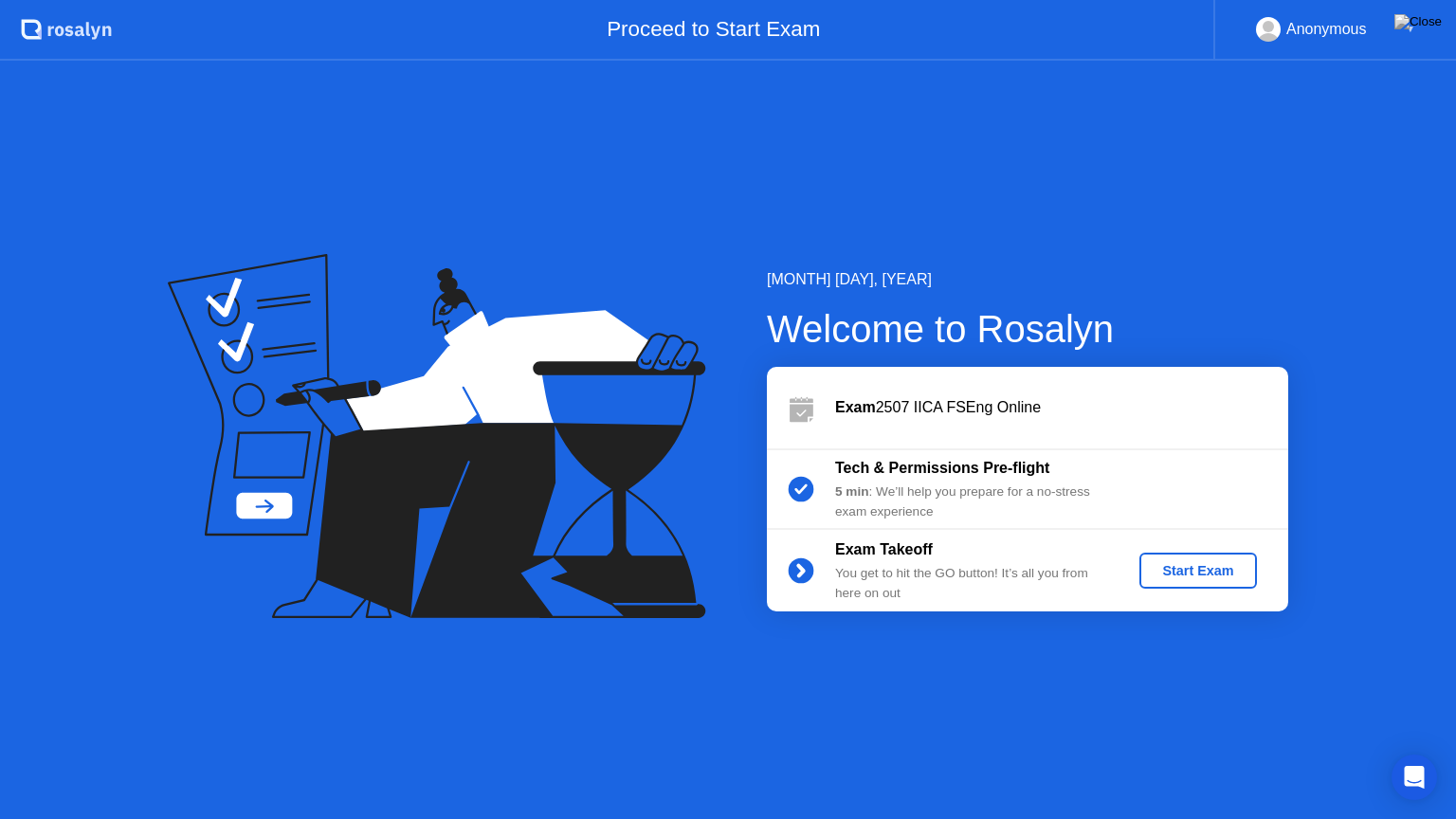 click on "Start Exam" 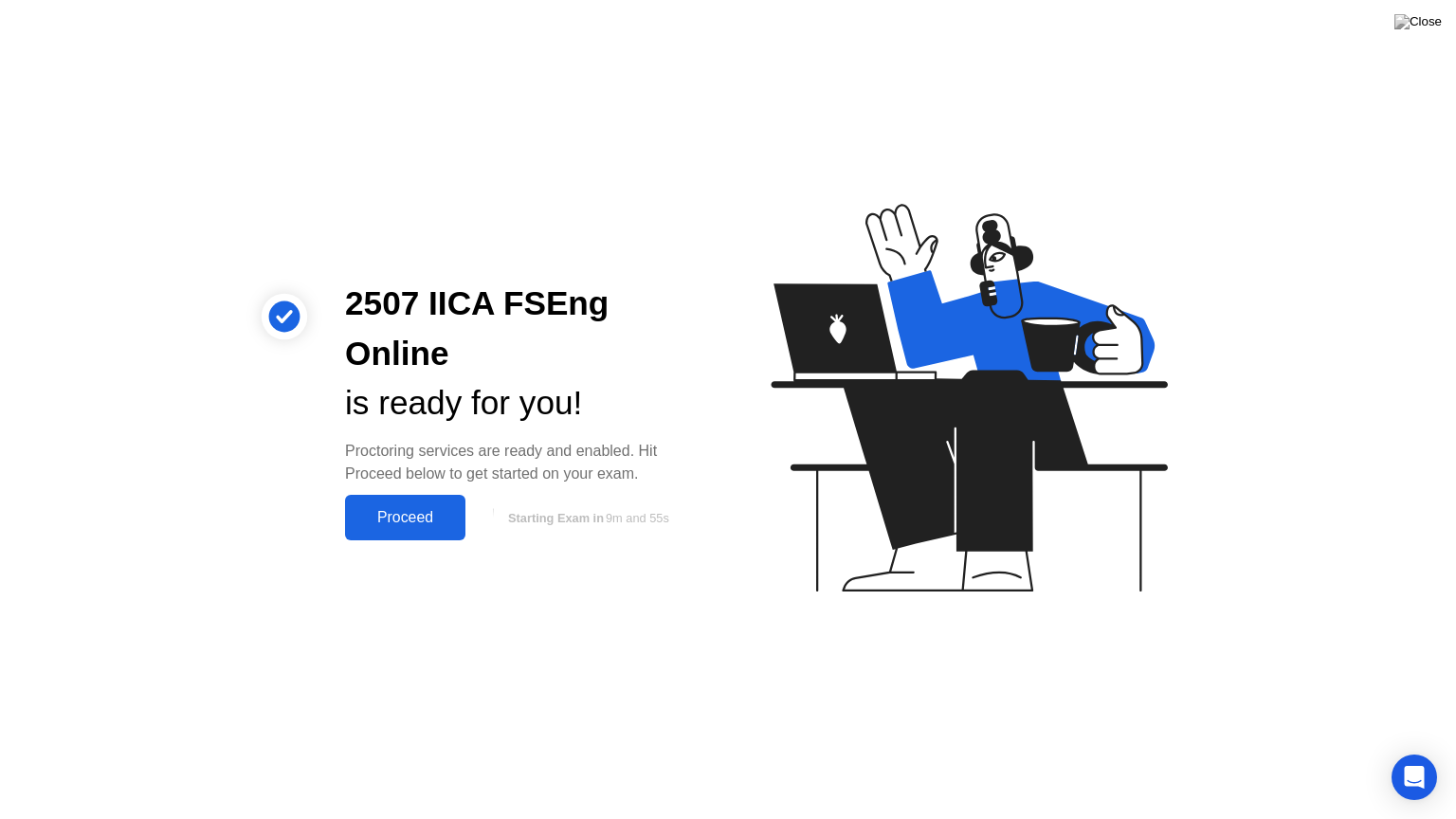 click on "Proceed" 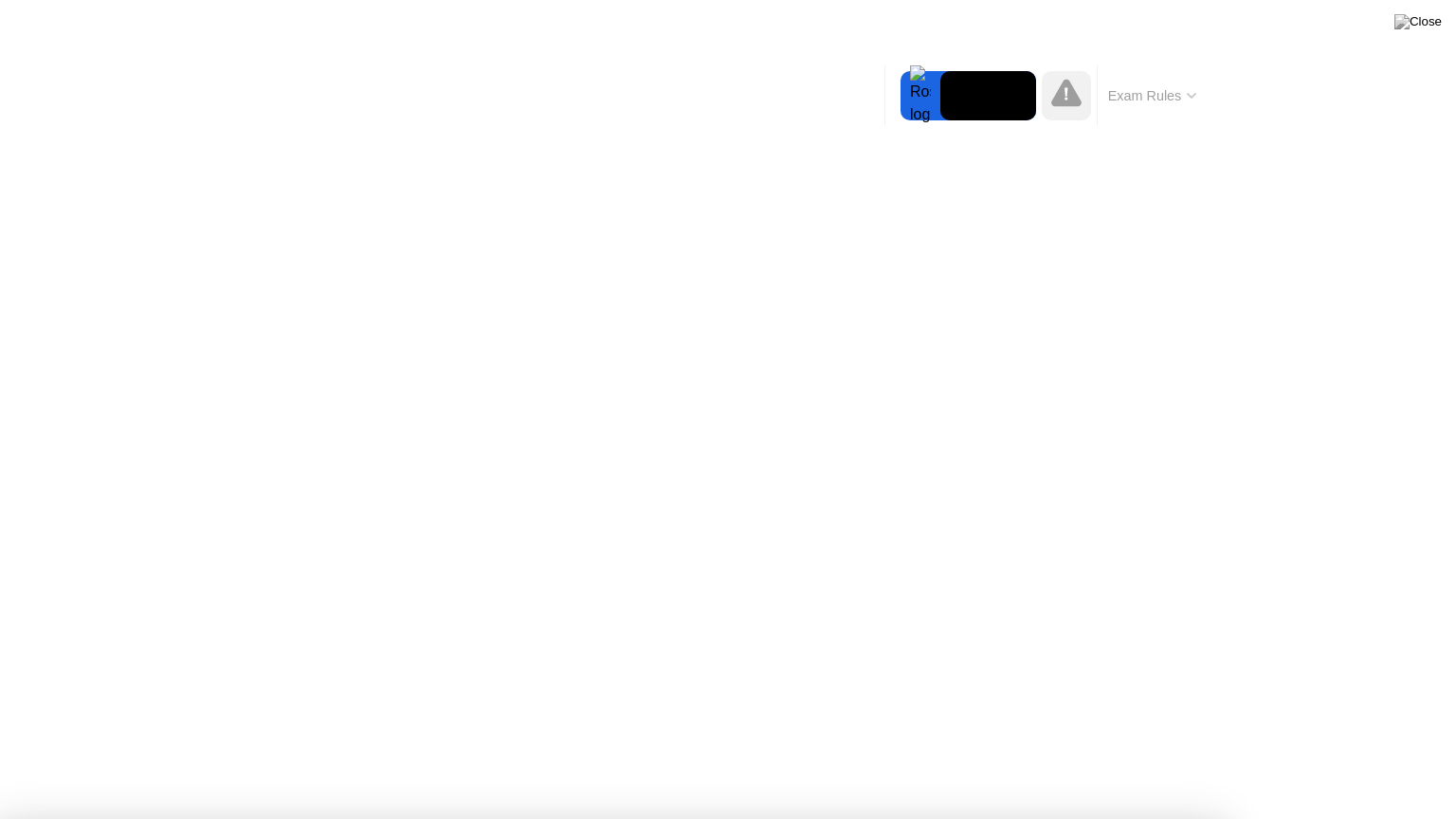 click on "Got it!" at bounding box center (685, 1378) 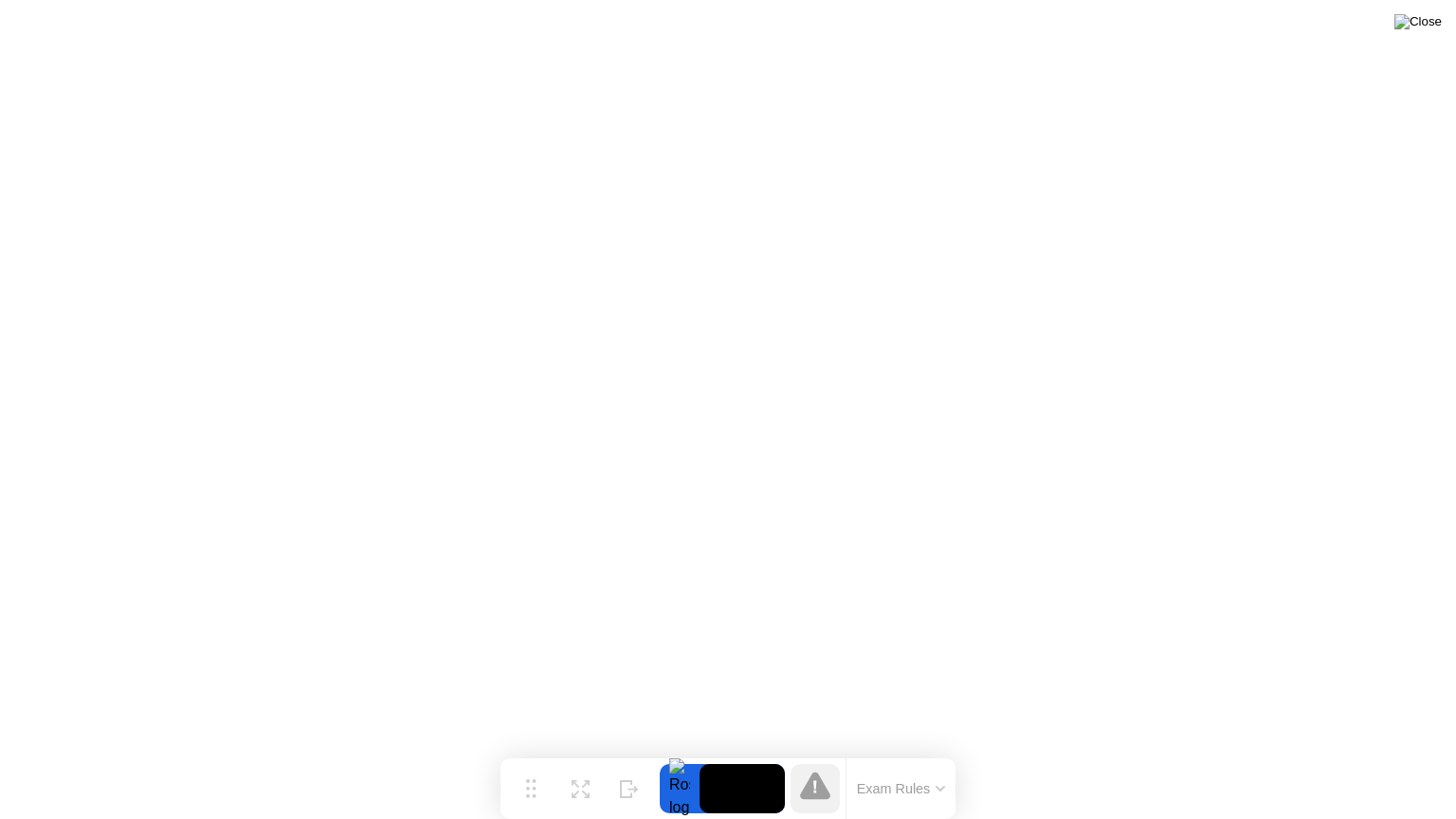 click at bounding box center (1418, 22) 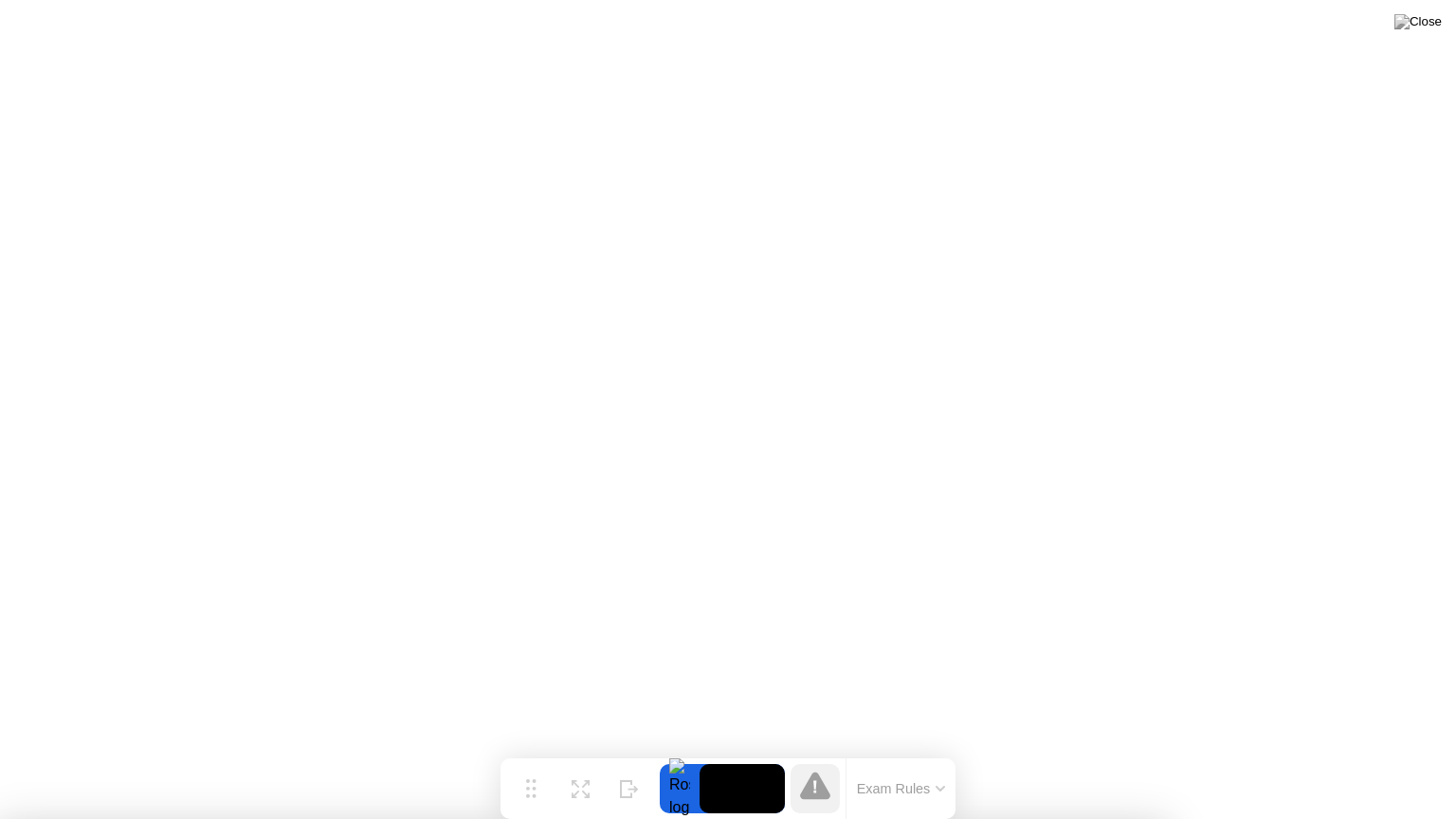 click on "No" at bounding box center [628, 926] 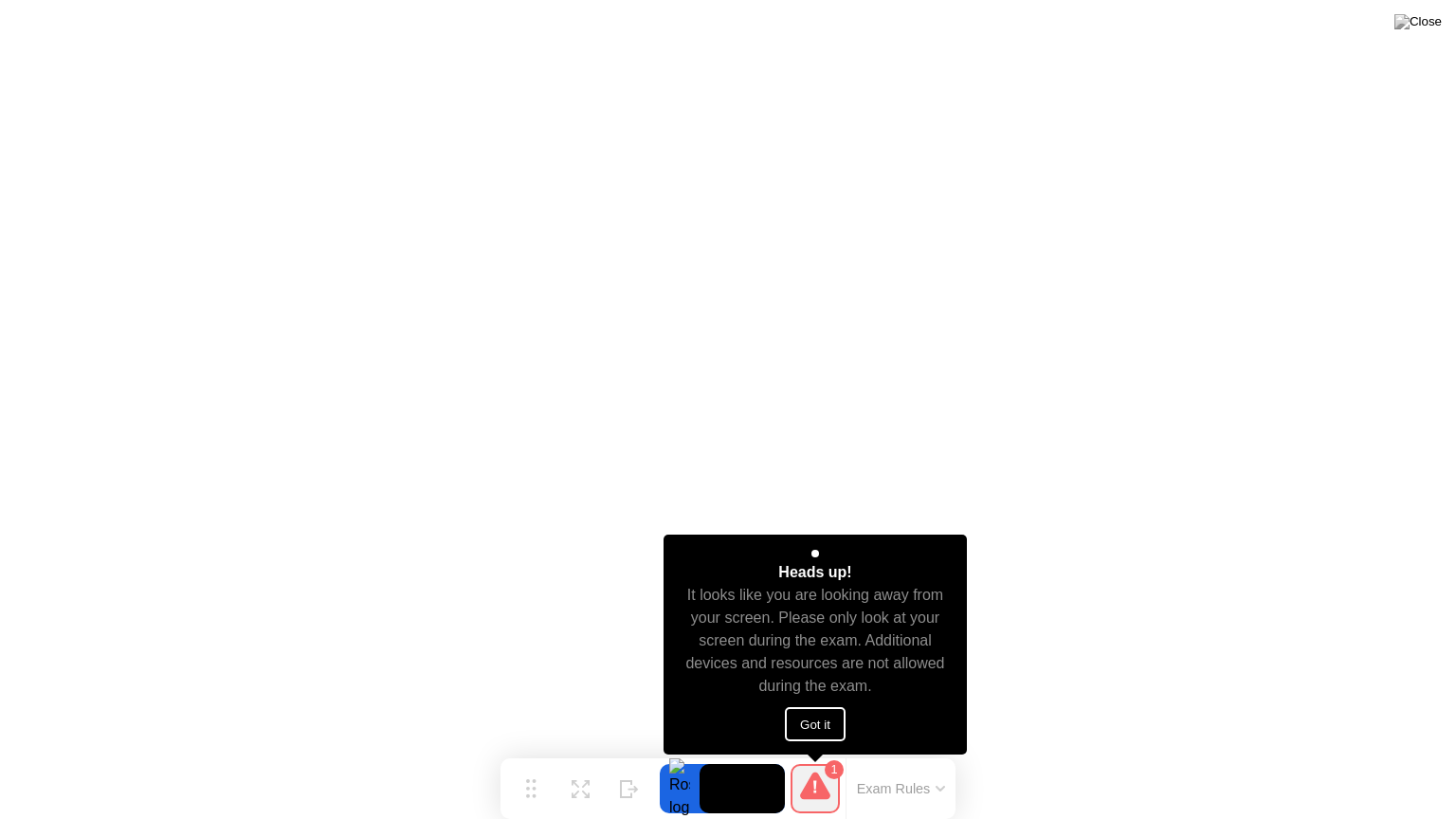 click on "Got it" 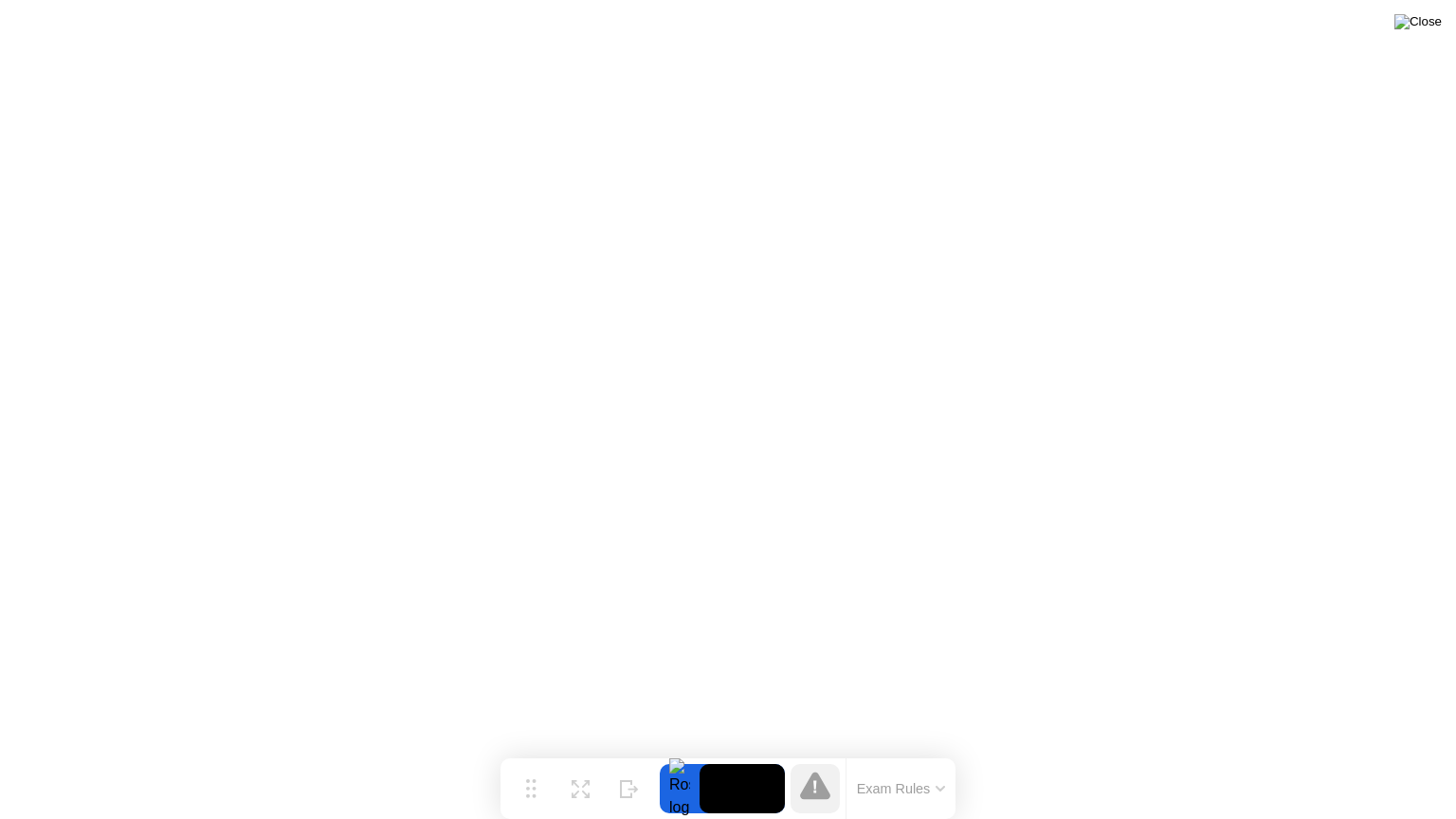 click at bounding box center (1418, 22) 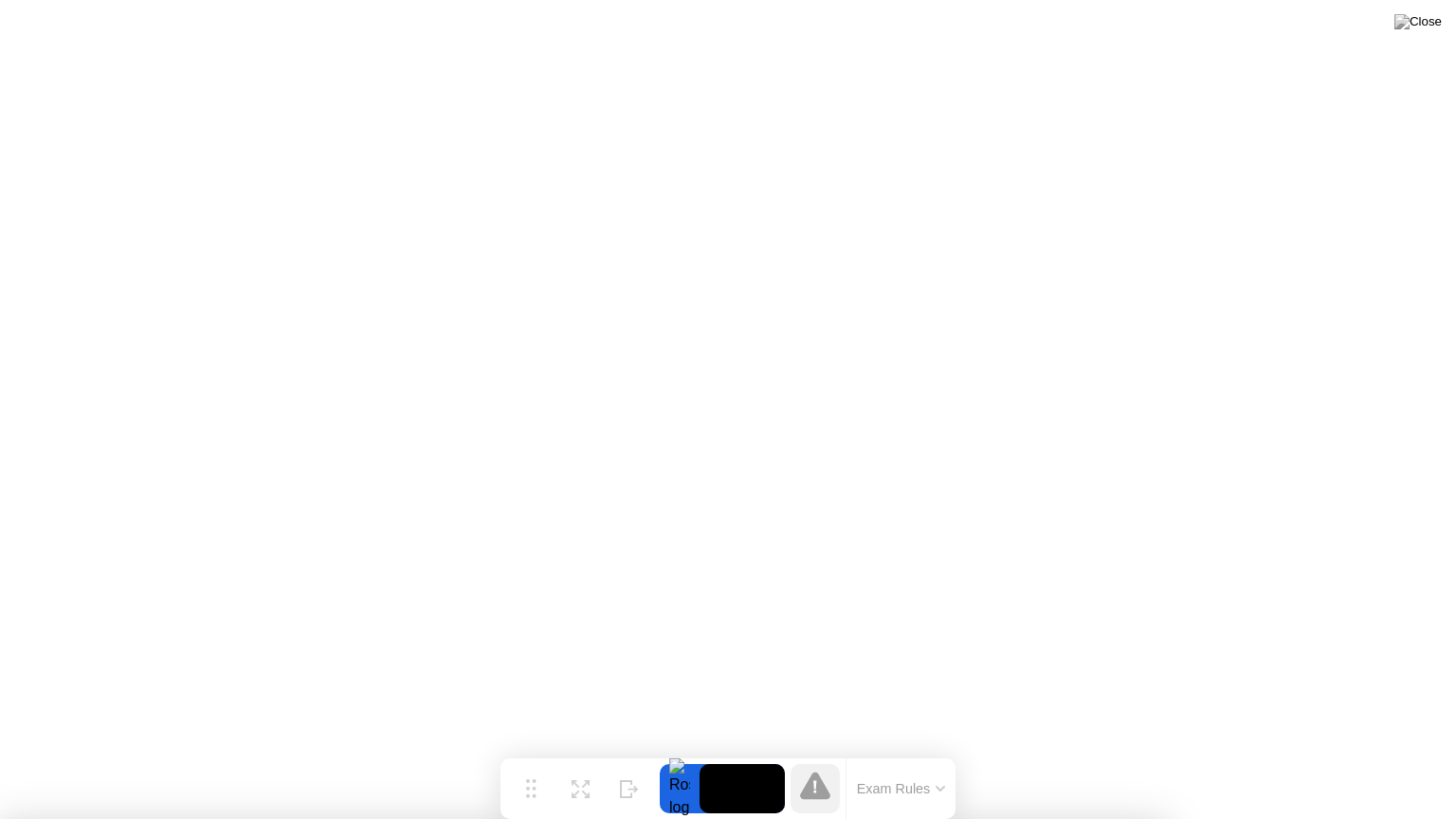 click on "No" at bounding box center (628, 926) 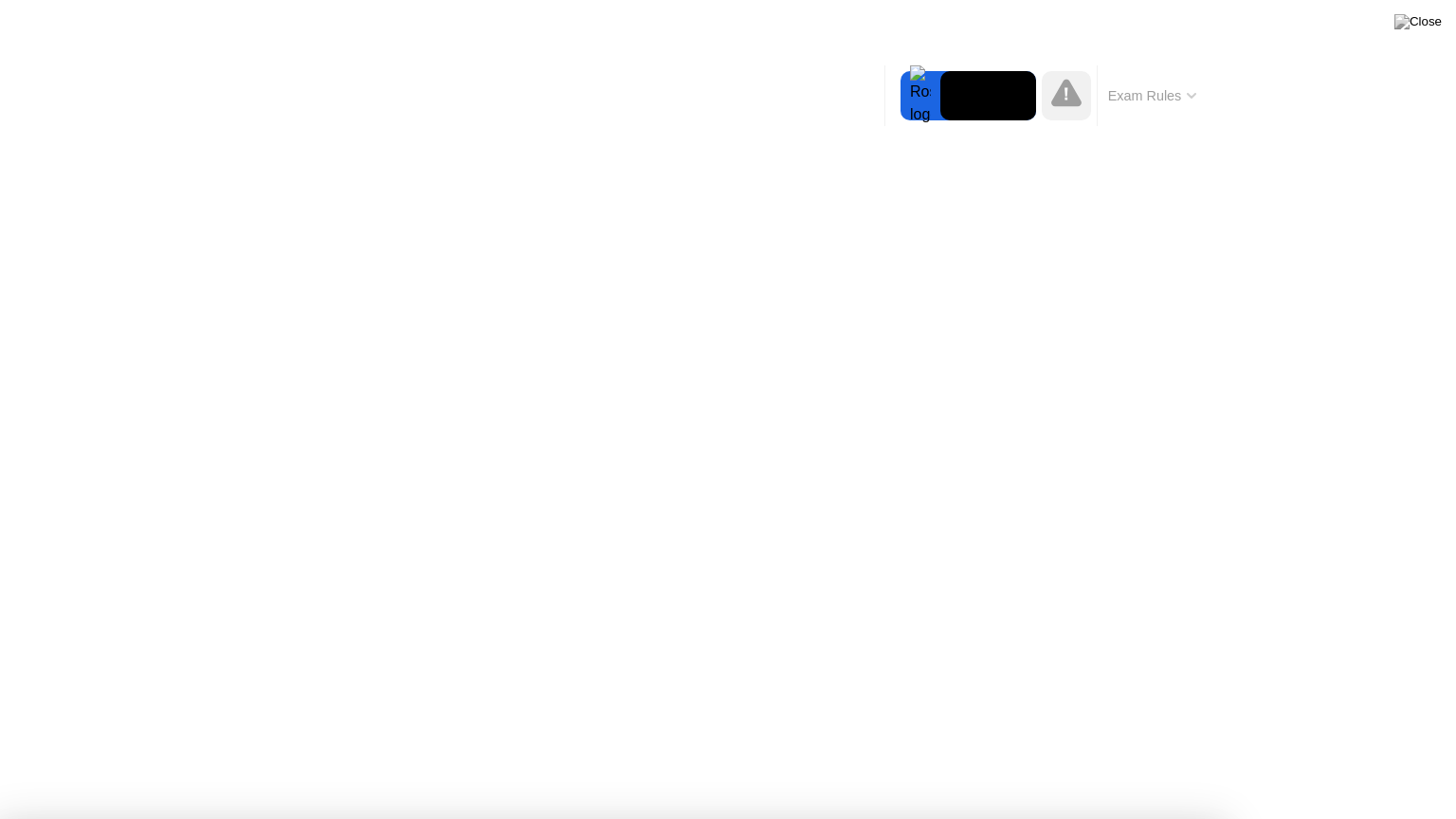 click on "Got it!" at bounding box center [685, 1354] 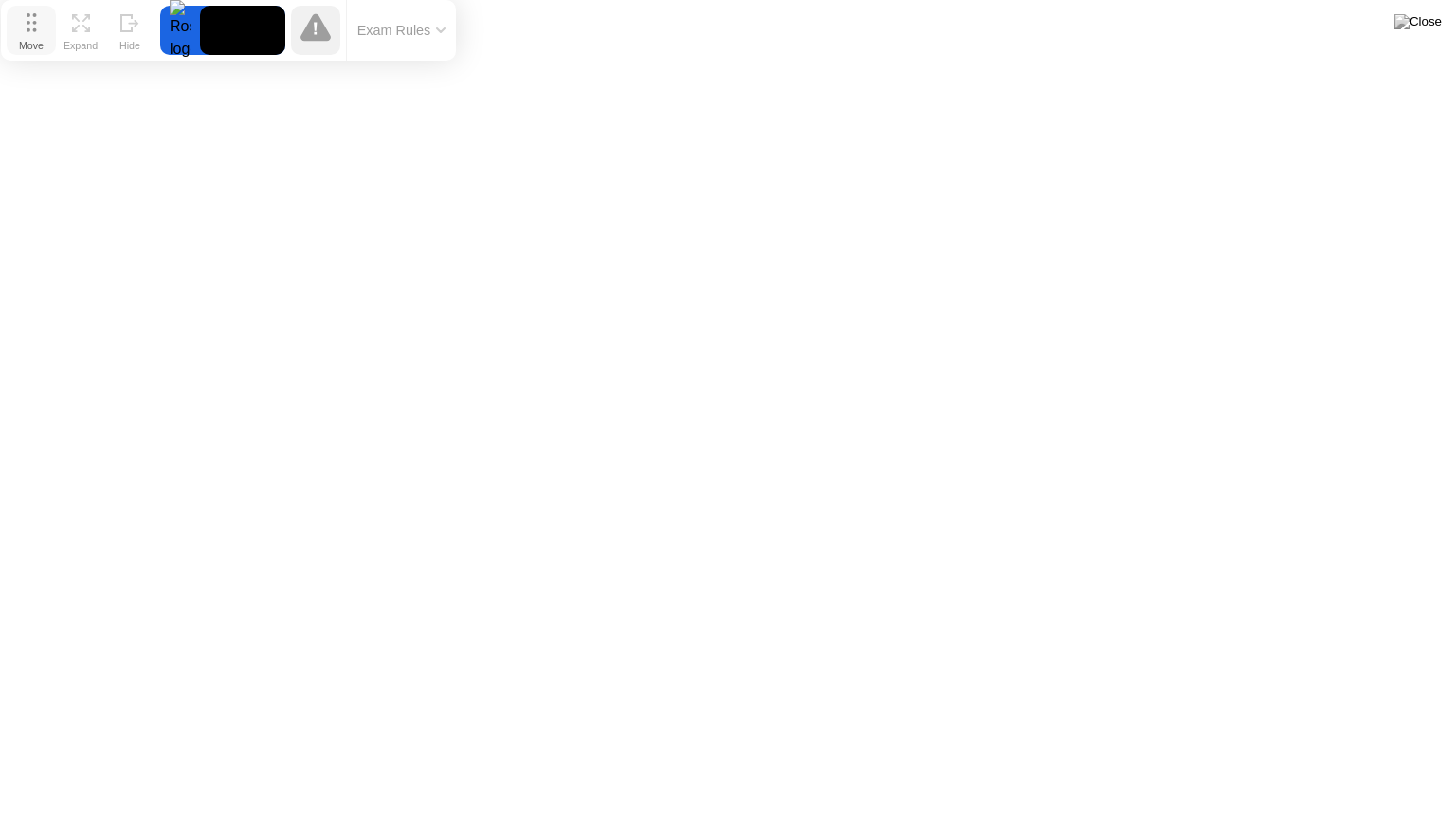 drag, startPoint x: 533, startPoint y: 781, endPoint x: 33, endPoint y: 15, distance: 914.7437 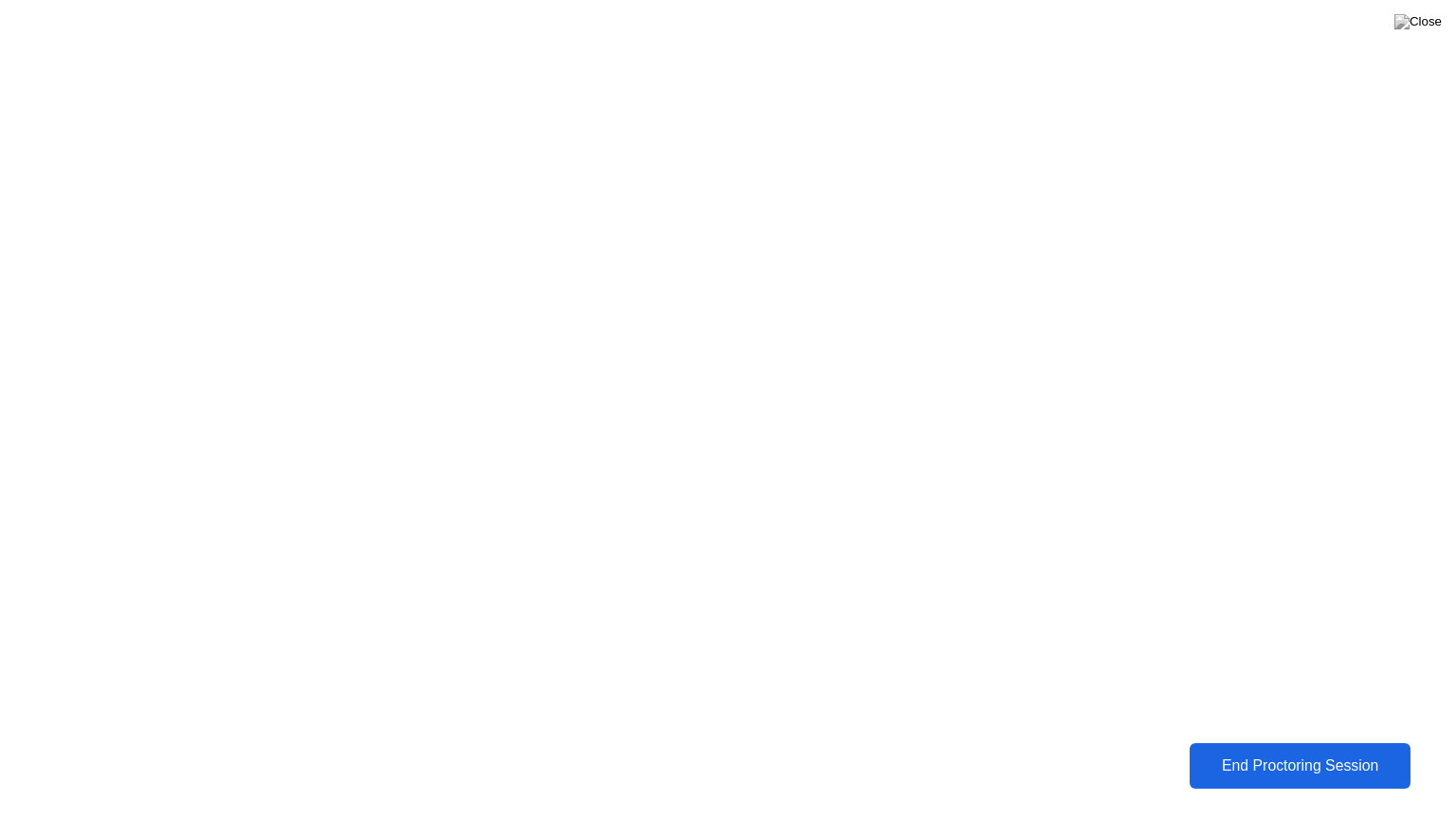 click on "End Proctoring Session" 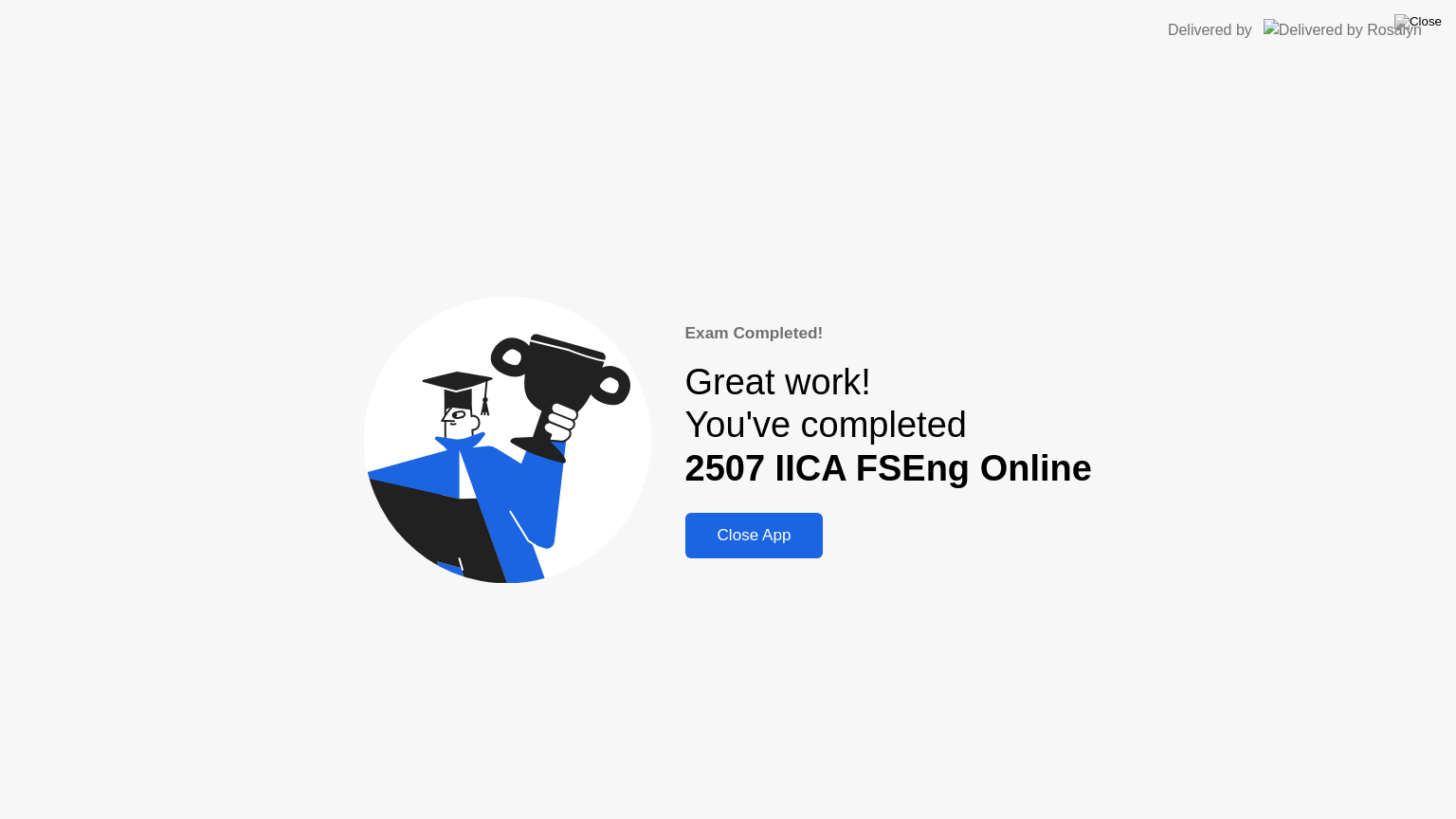 click on "Close App" 